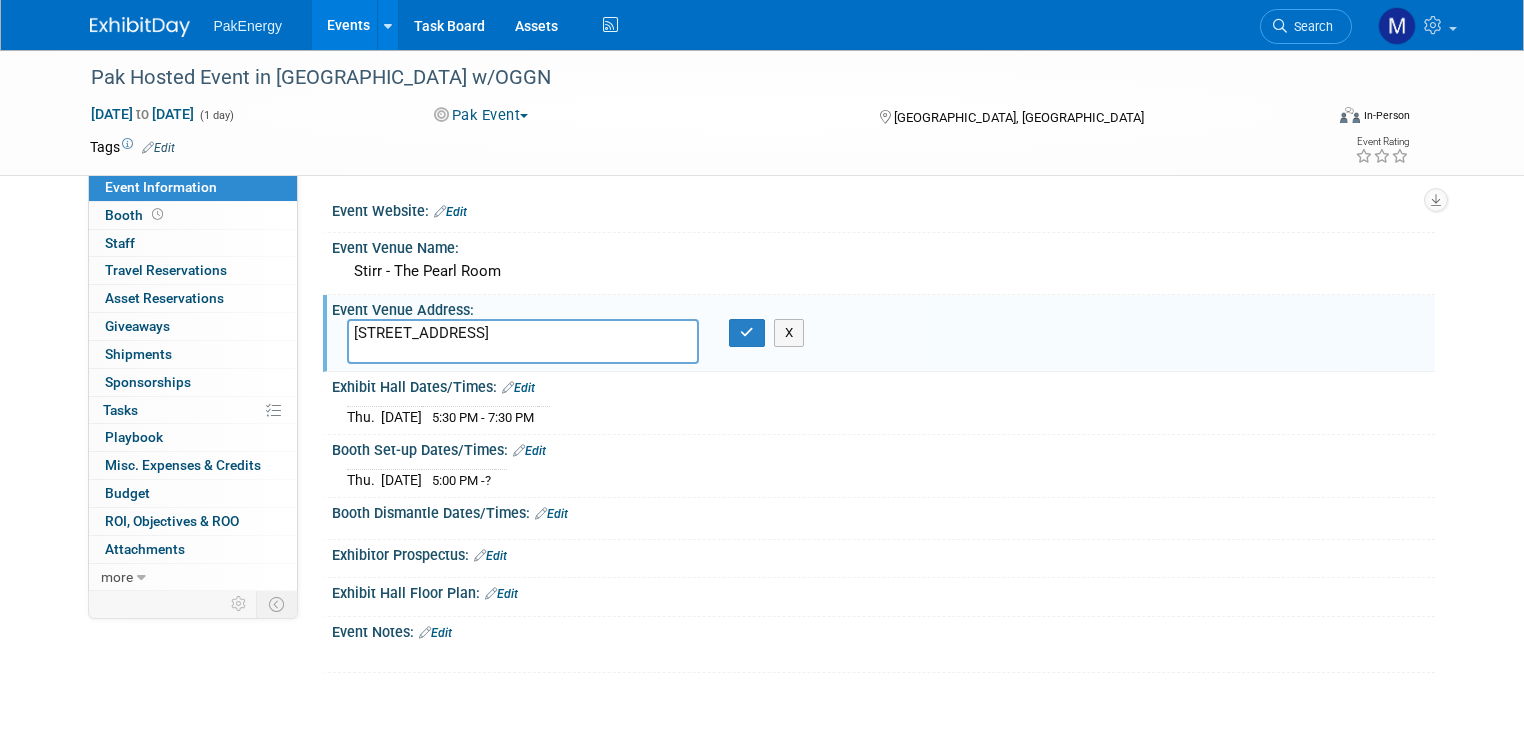 scroll, scrollTop: 0, scrollLeft: 0, axis: both 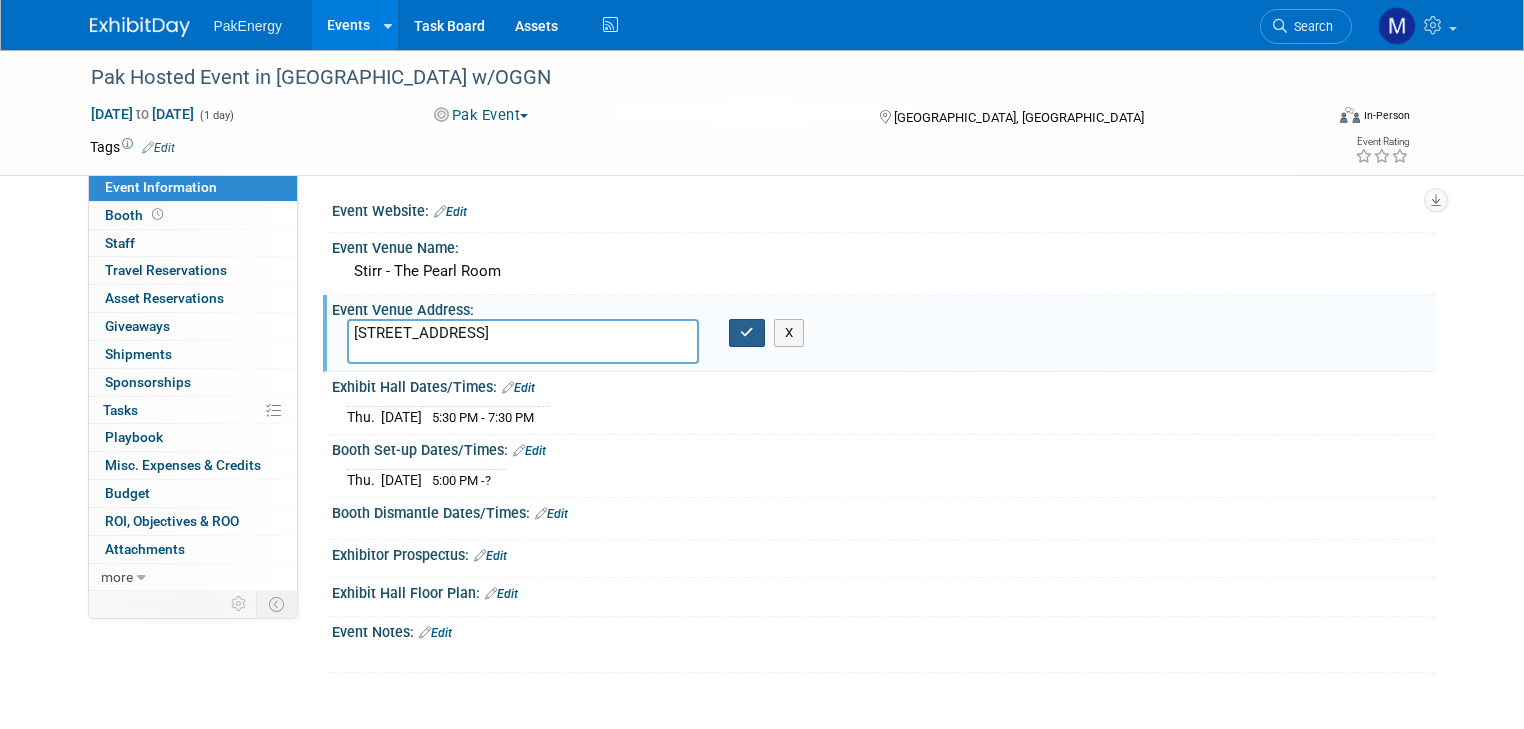 click at bounding box center [747, 332] 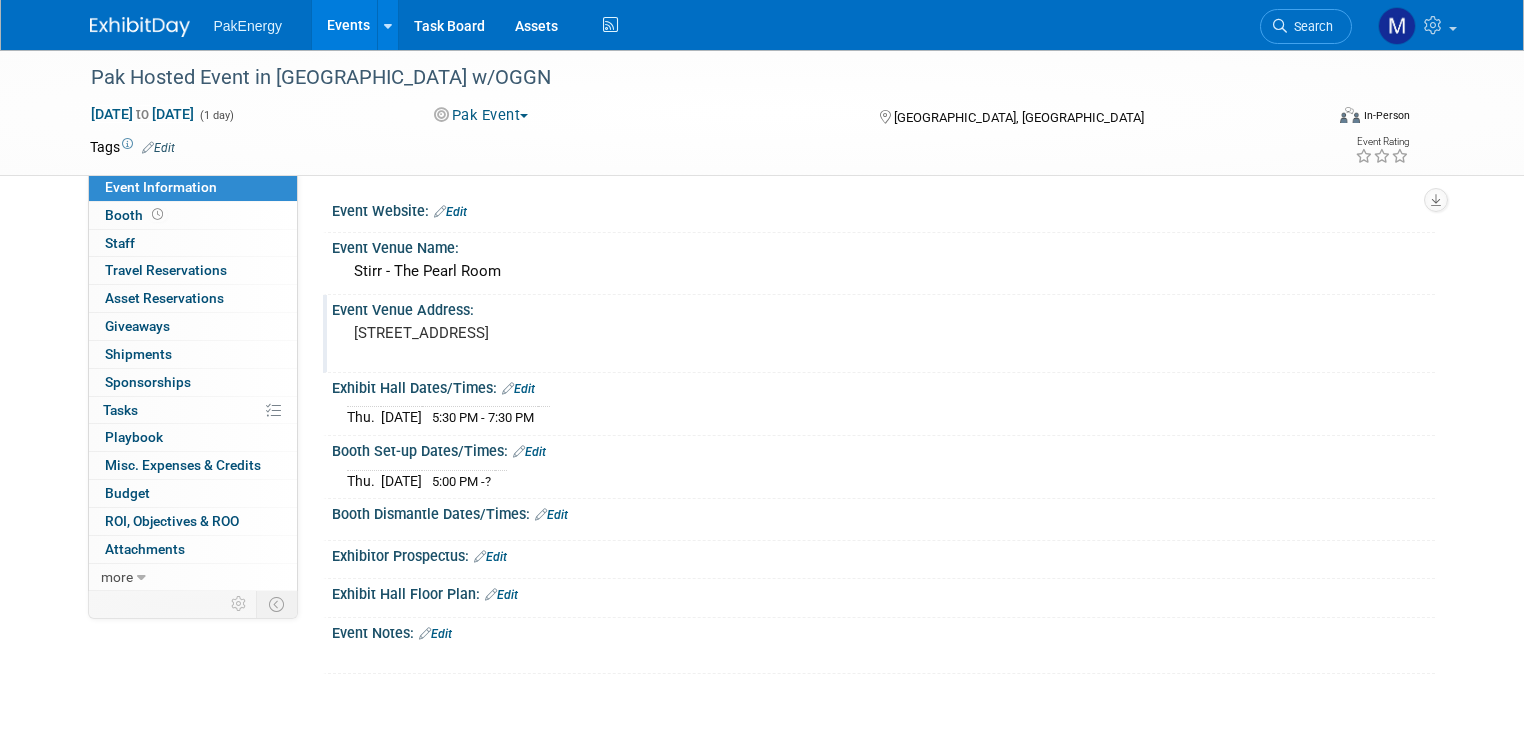 click on "Edit" at bounding box center (490, 557) 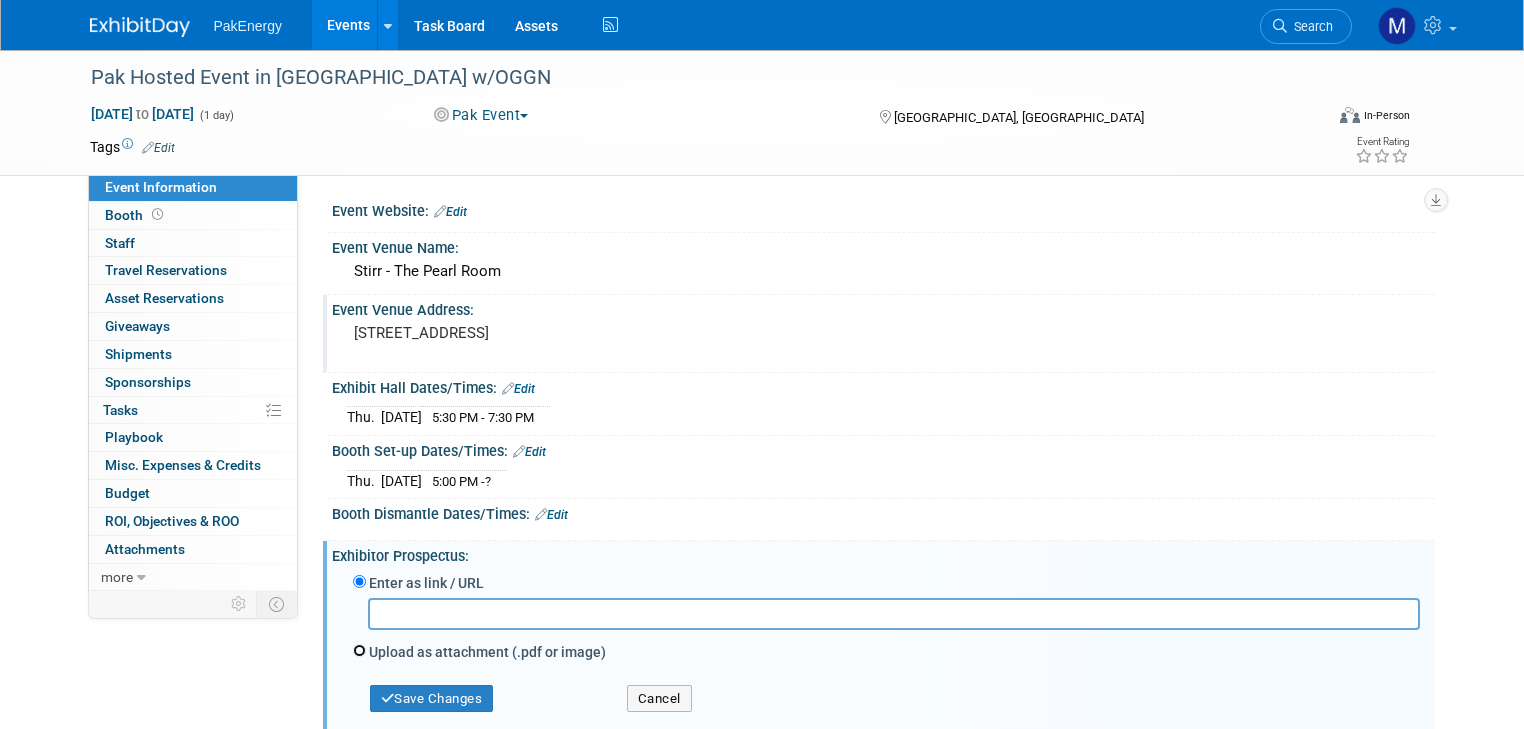 click on "Upload as attachment (.pdf or image)" at bounding box center (359, 650) 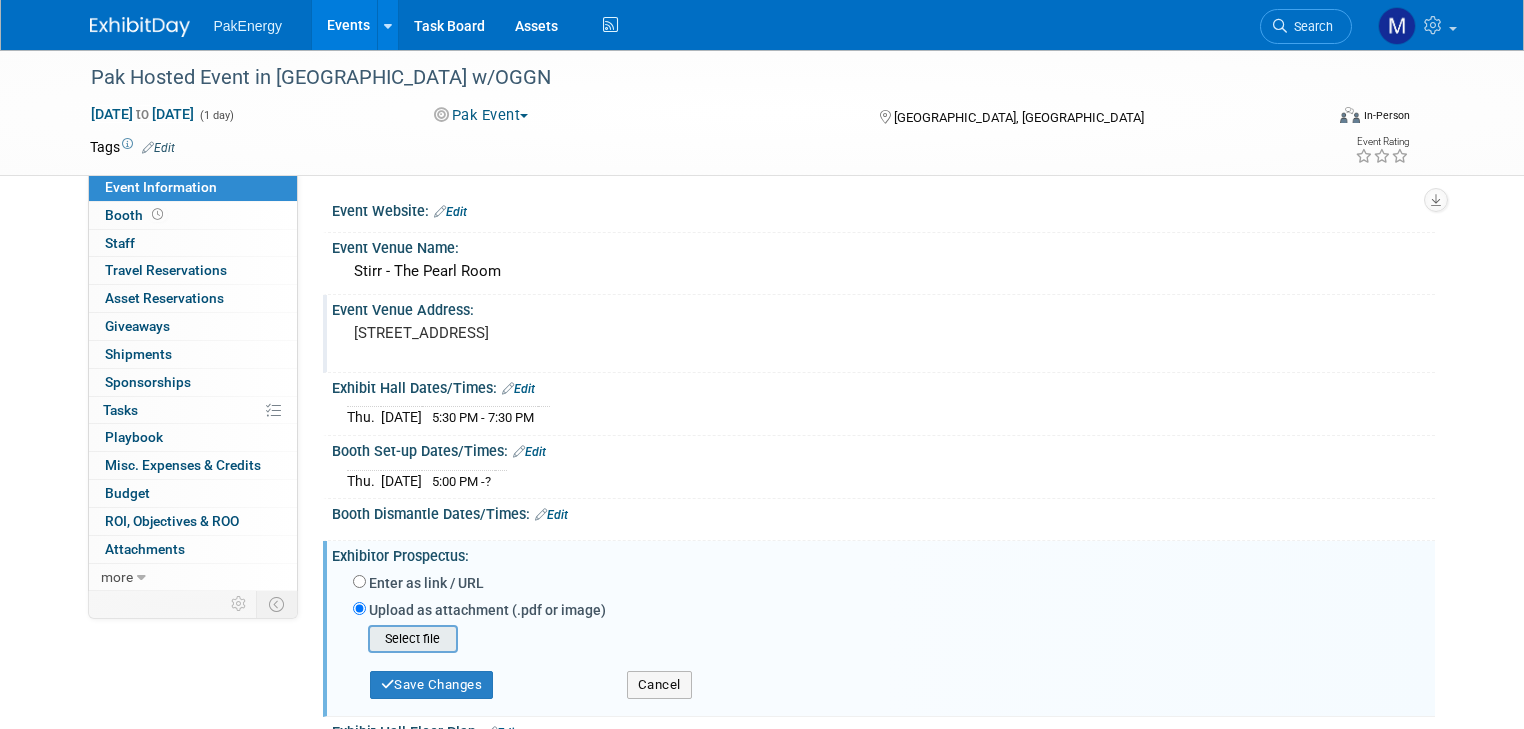 click at bounding box center [337, 639] 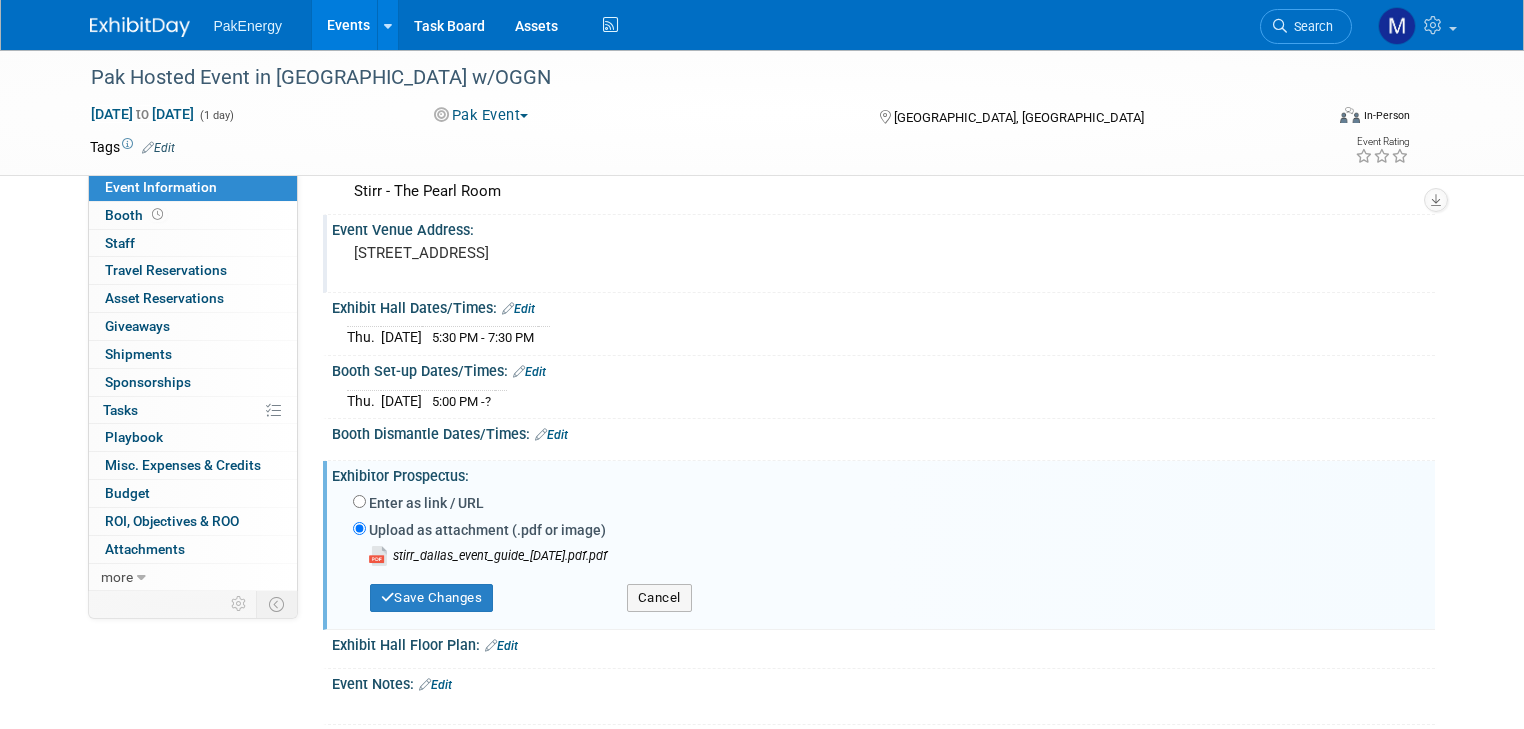 scroll, scrollTop: 95, scrollLeft: 0, axis: vertical 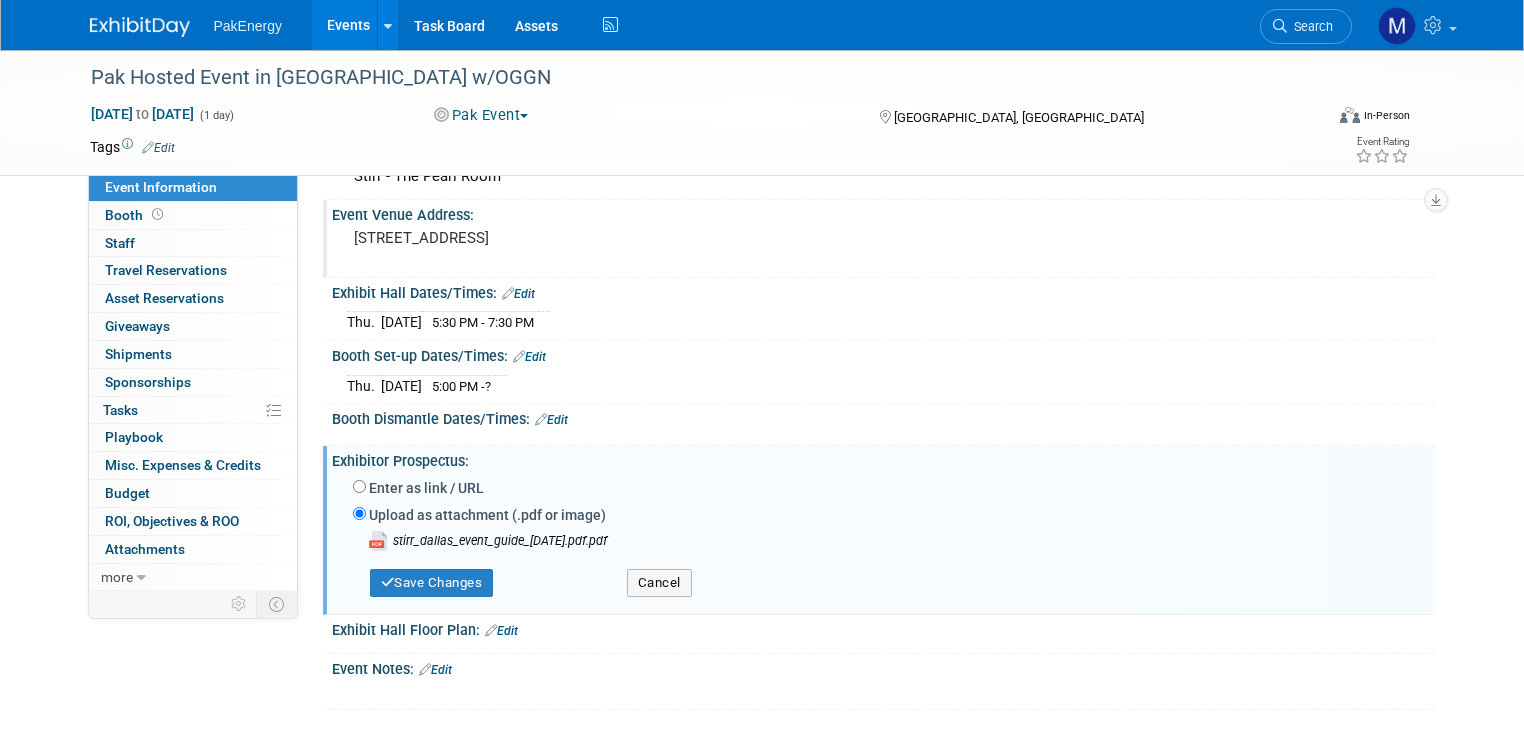 click on "Edit" at bounding box center [435, 670] 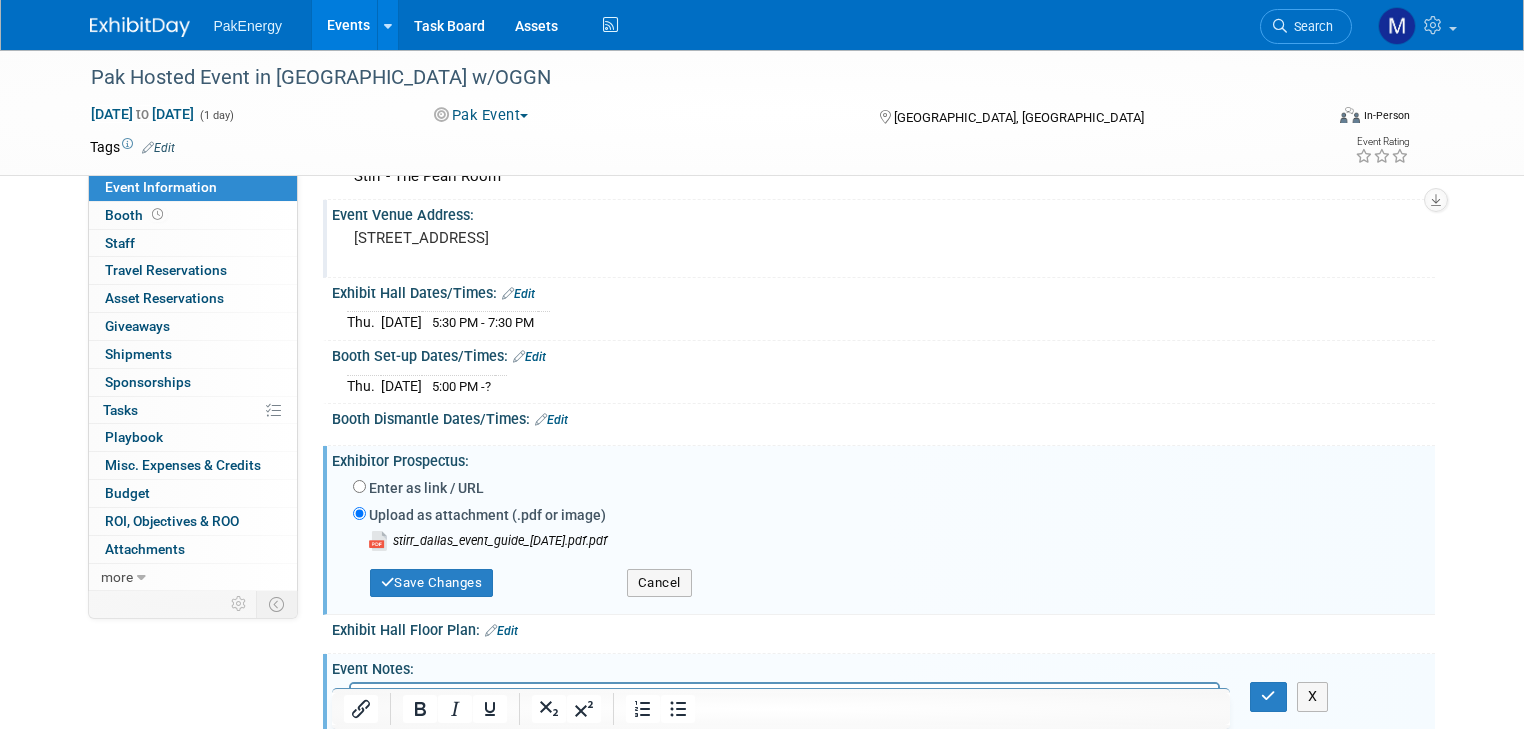 scroll, scrollTop: 0, scrollLeft: 0, axis: both 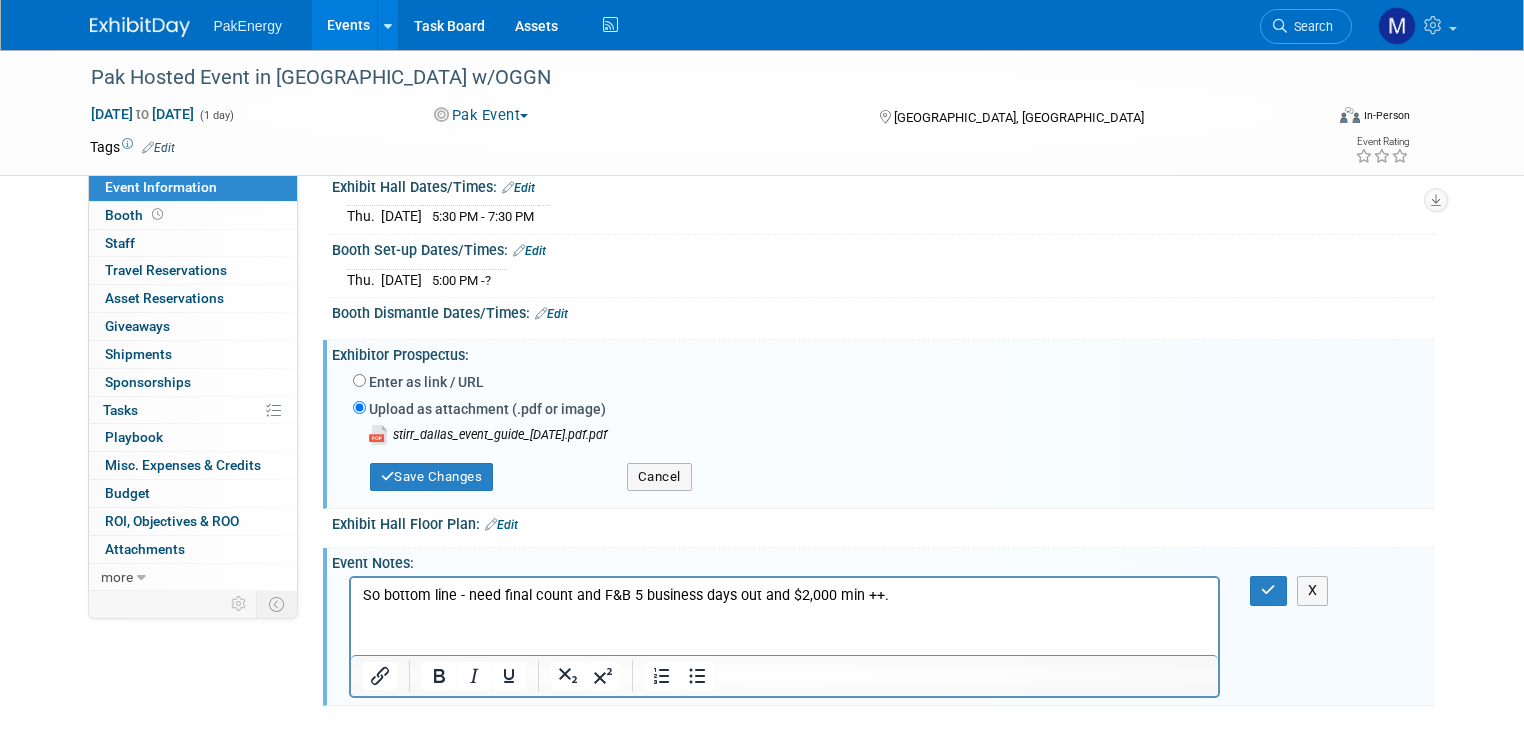 click on "So bottom line - need final count and F&B 5 business days out and $2,000 min ++." at bounding box center [784, 596] 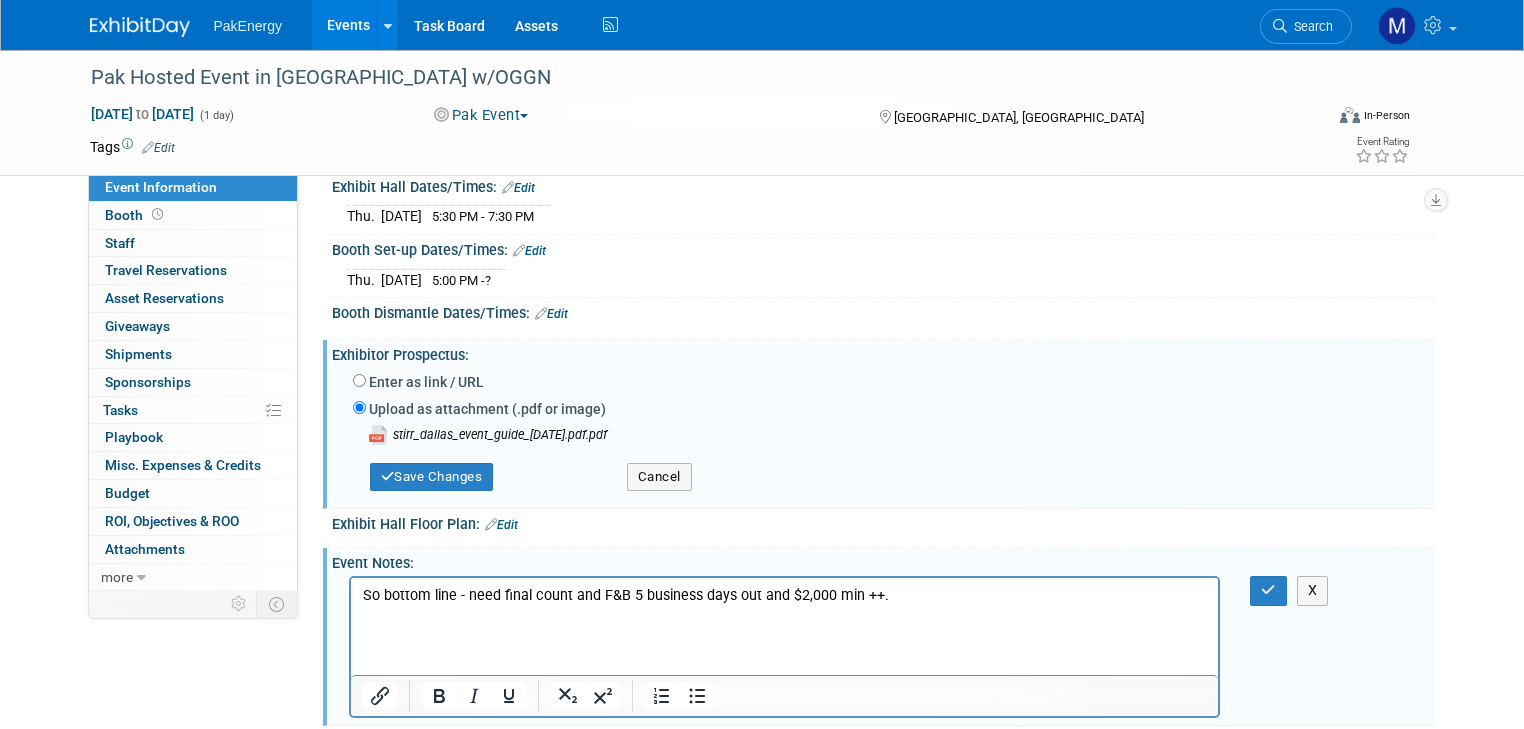 click on "So bottom line - need final count and F&B 5 business days out and $2,000 min ++." at bounding box center (784, 596) 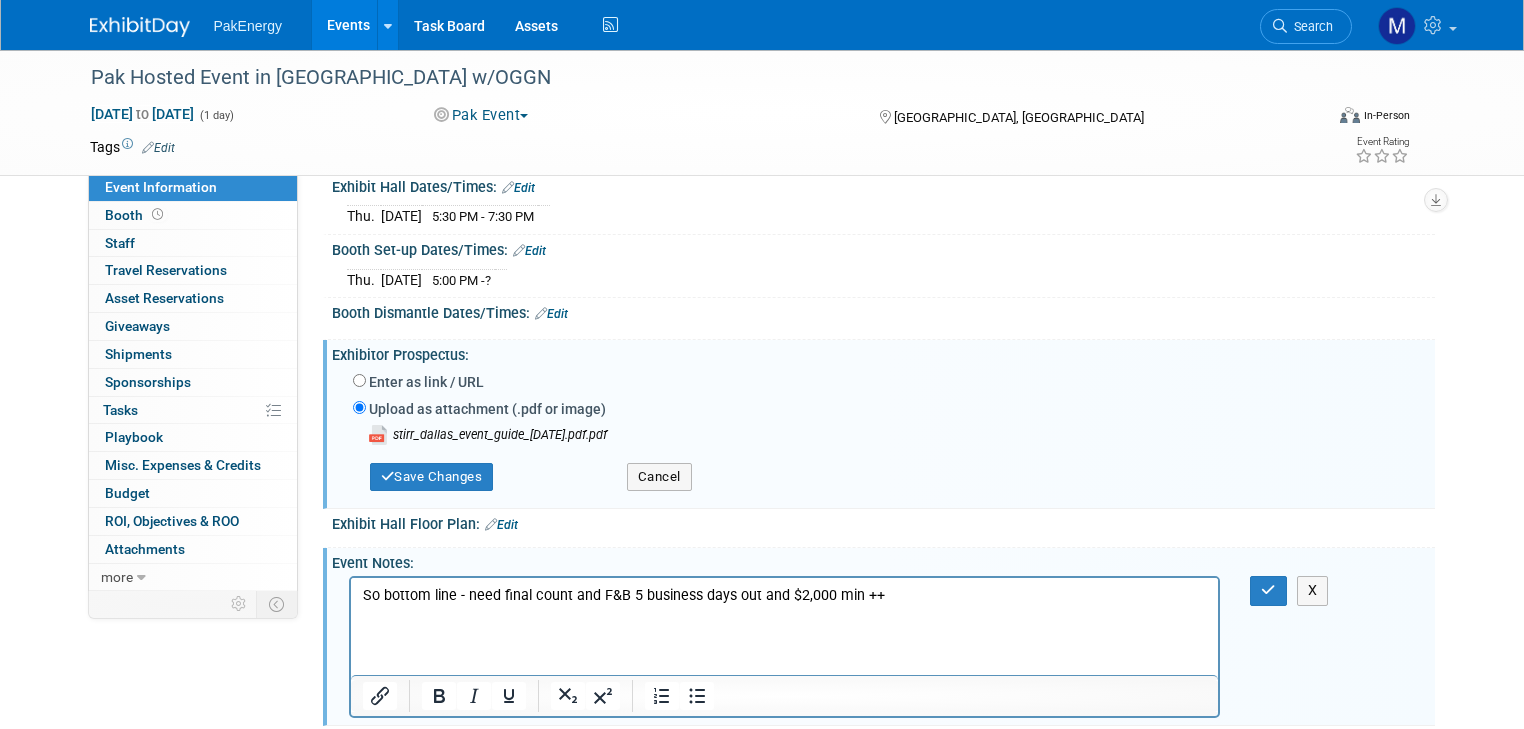 type 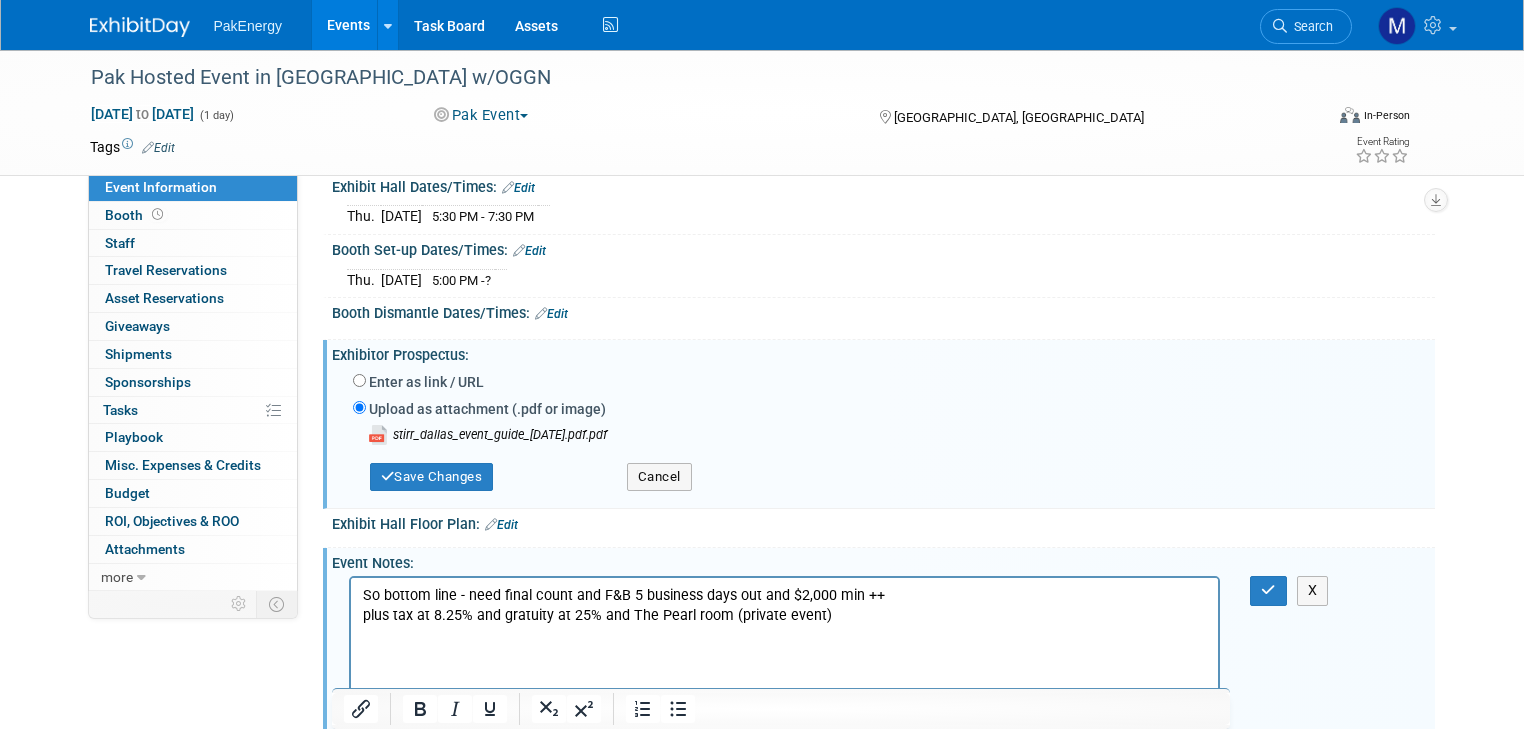 click on "So bottom line - need final count and F&B 5 business days out and $2,000 min ++" at bounding box center (784, 596) 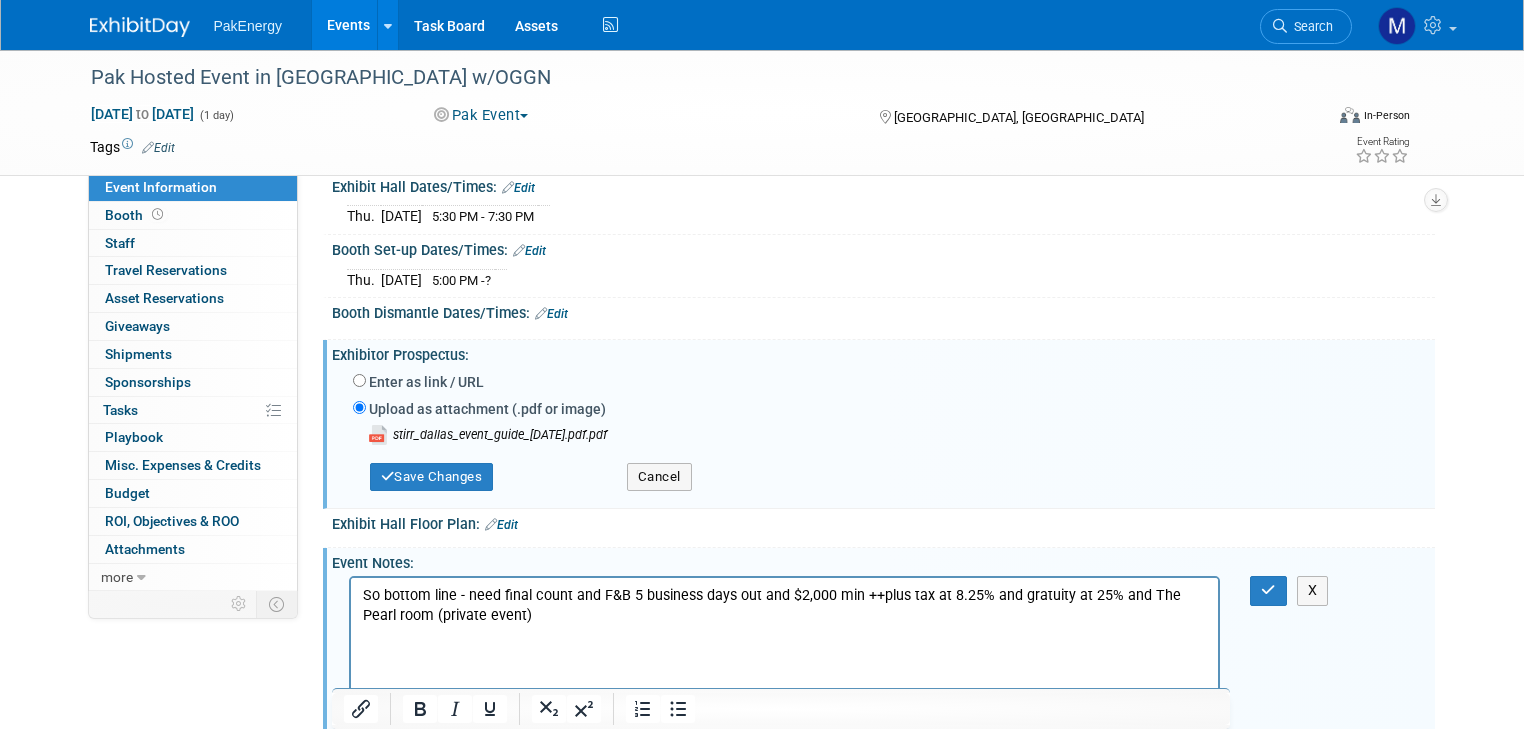 click on "So bottom line - need final count and F&B 5 business days out and $2,000 min ++  plus tax at 8.25% and gratuity at 25% and The Pearl room (private event)" at bounding box center [784, 606] 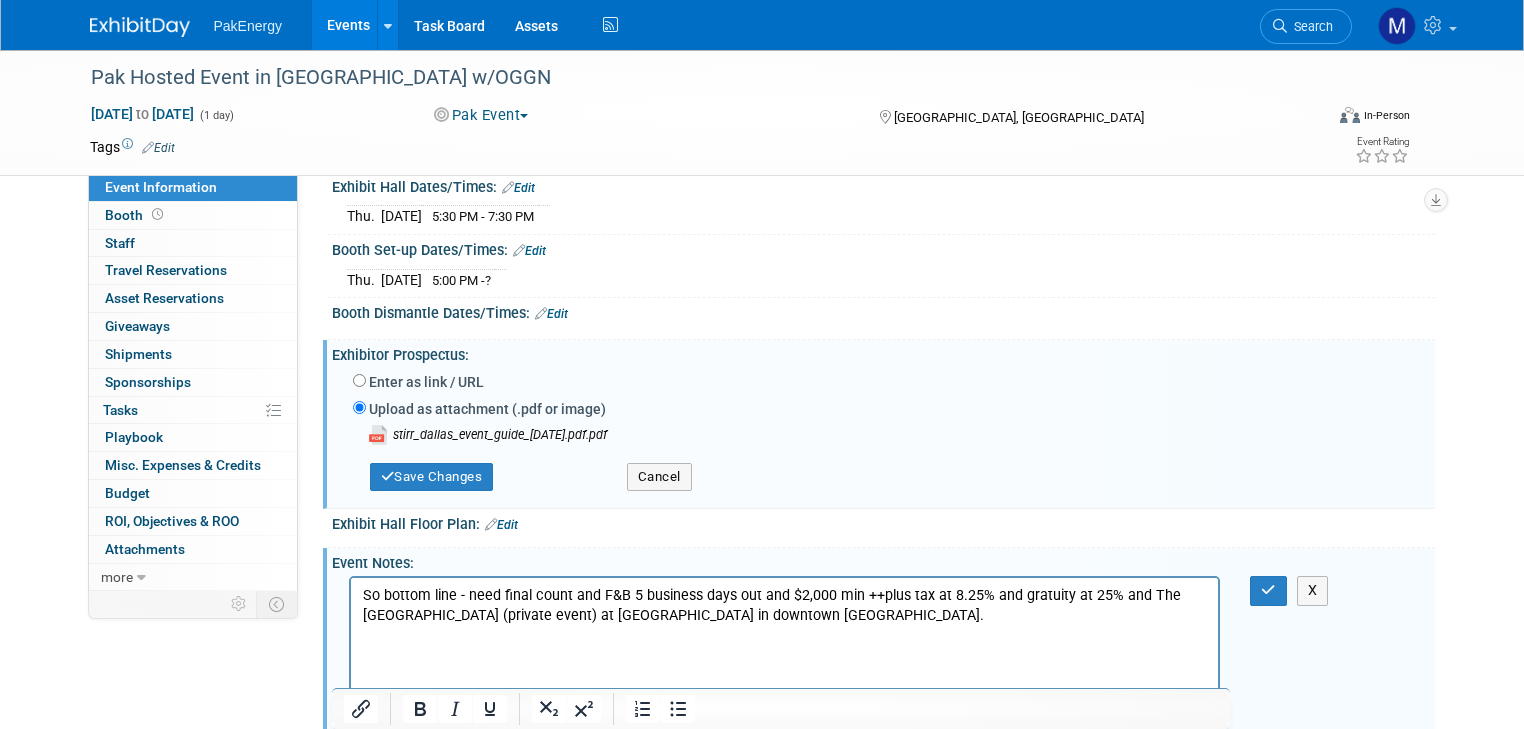 click on "Edit" at bounding box center [529, 251] 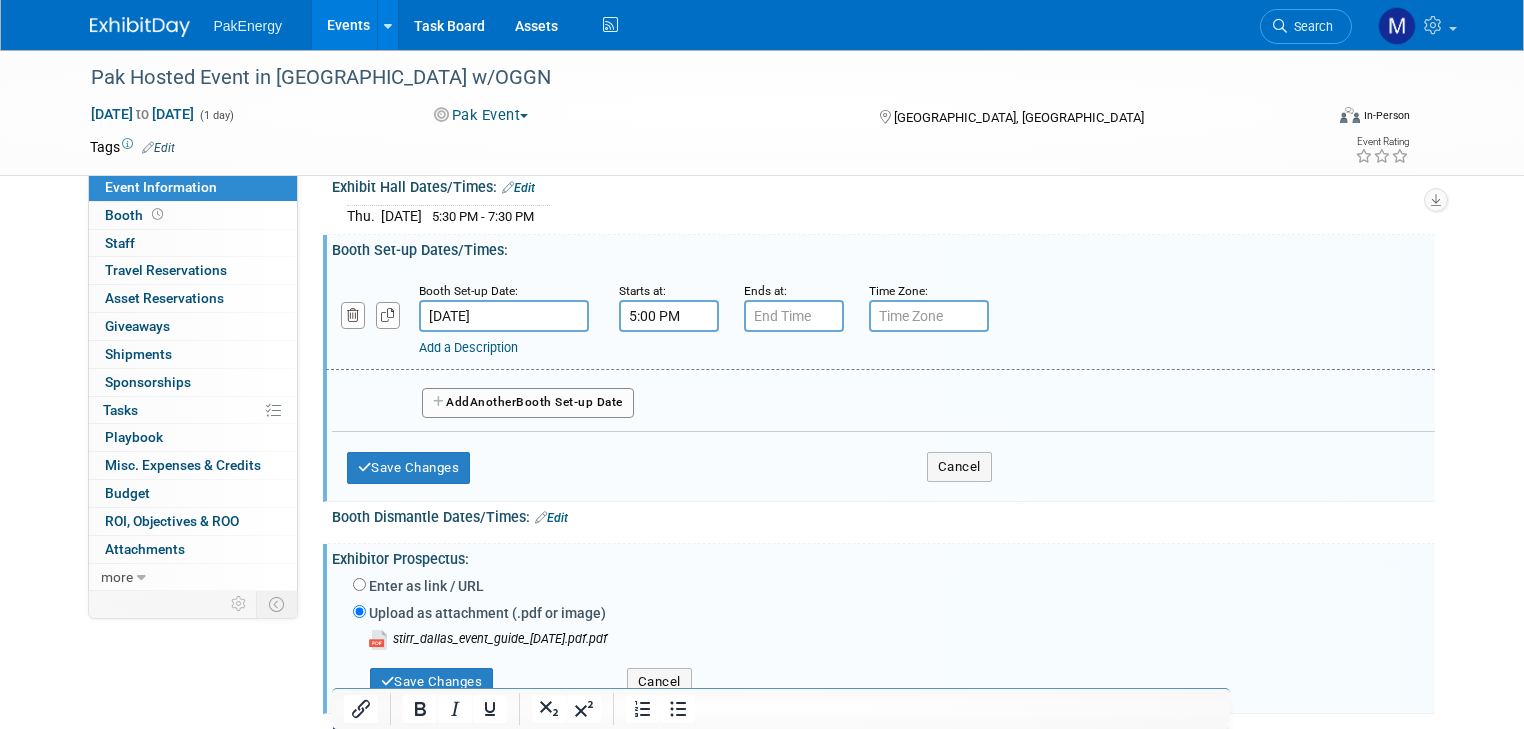 click on "5:00 PM" at bounding box center [669, 316] 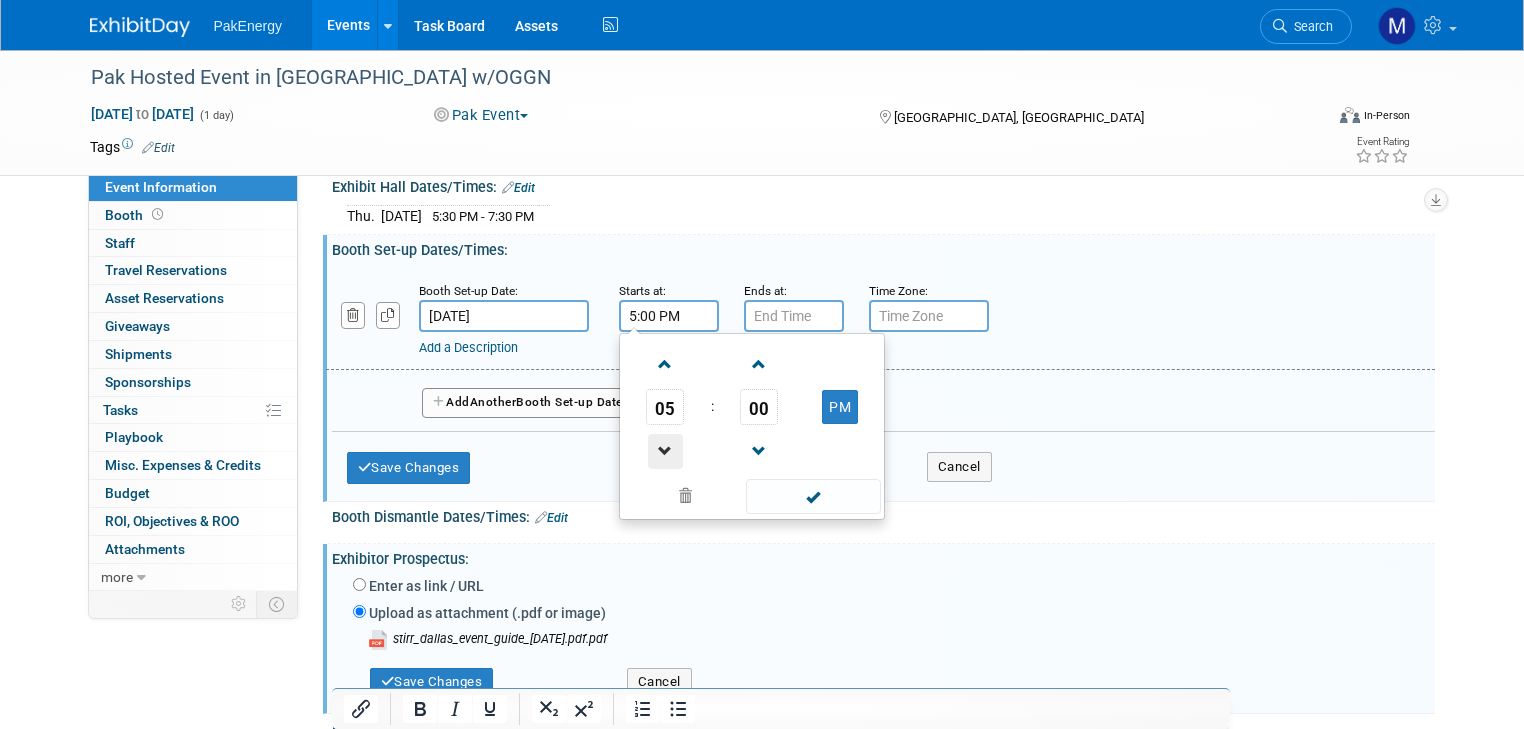 click at bounding box center (665, 451) 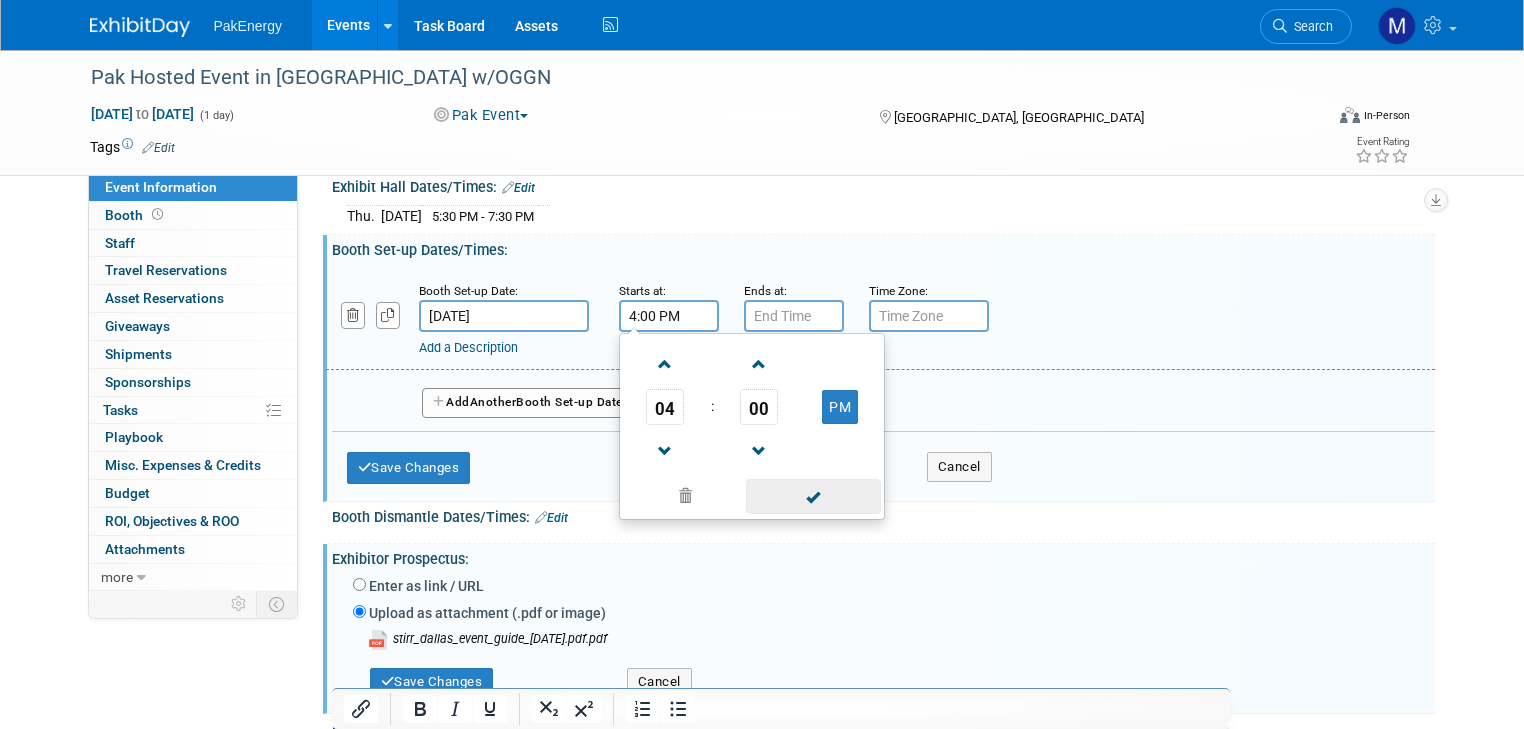 click at bounding box center [813, 496] 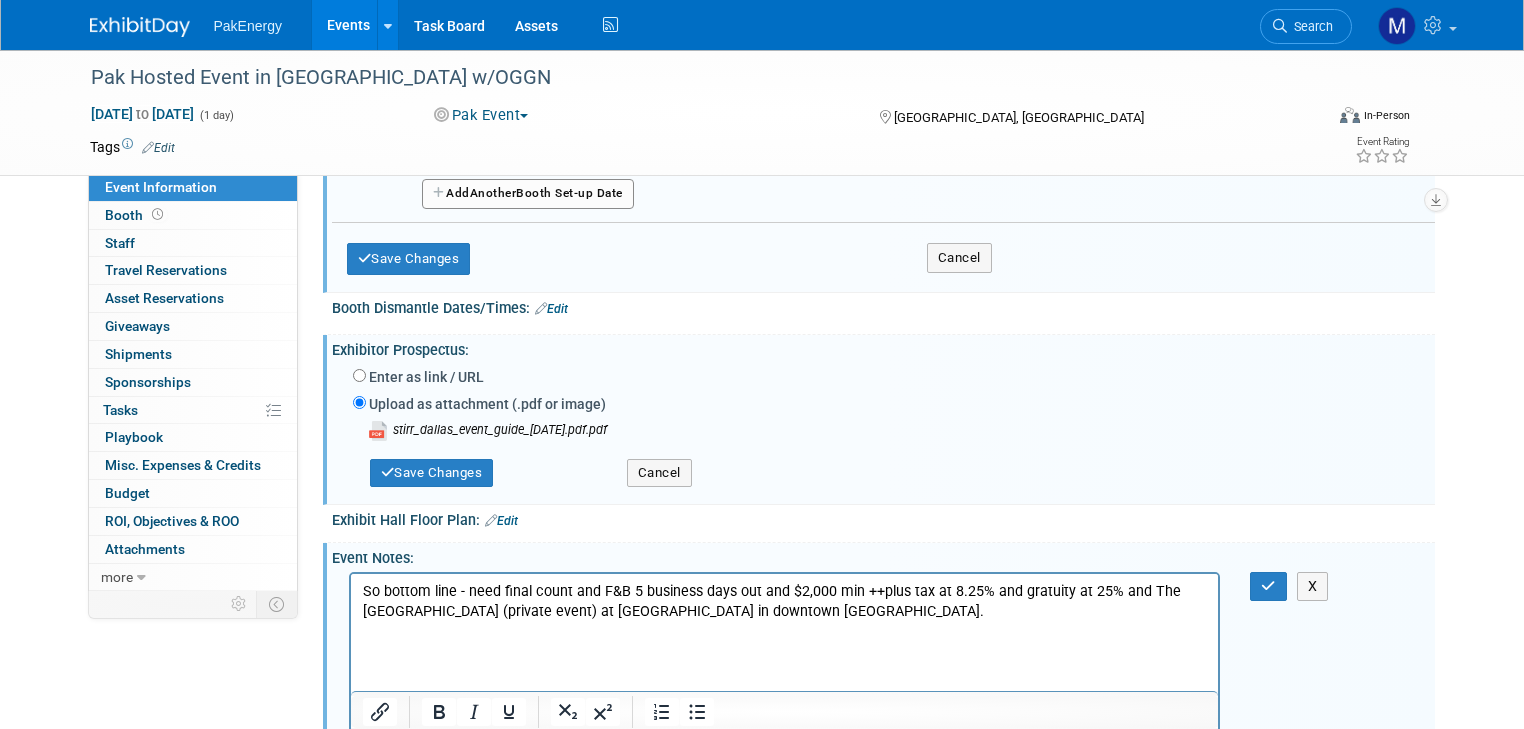 scroll, scrollTop: 412, scrollLeft: 0, axis: vertical 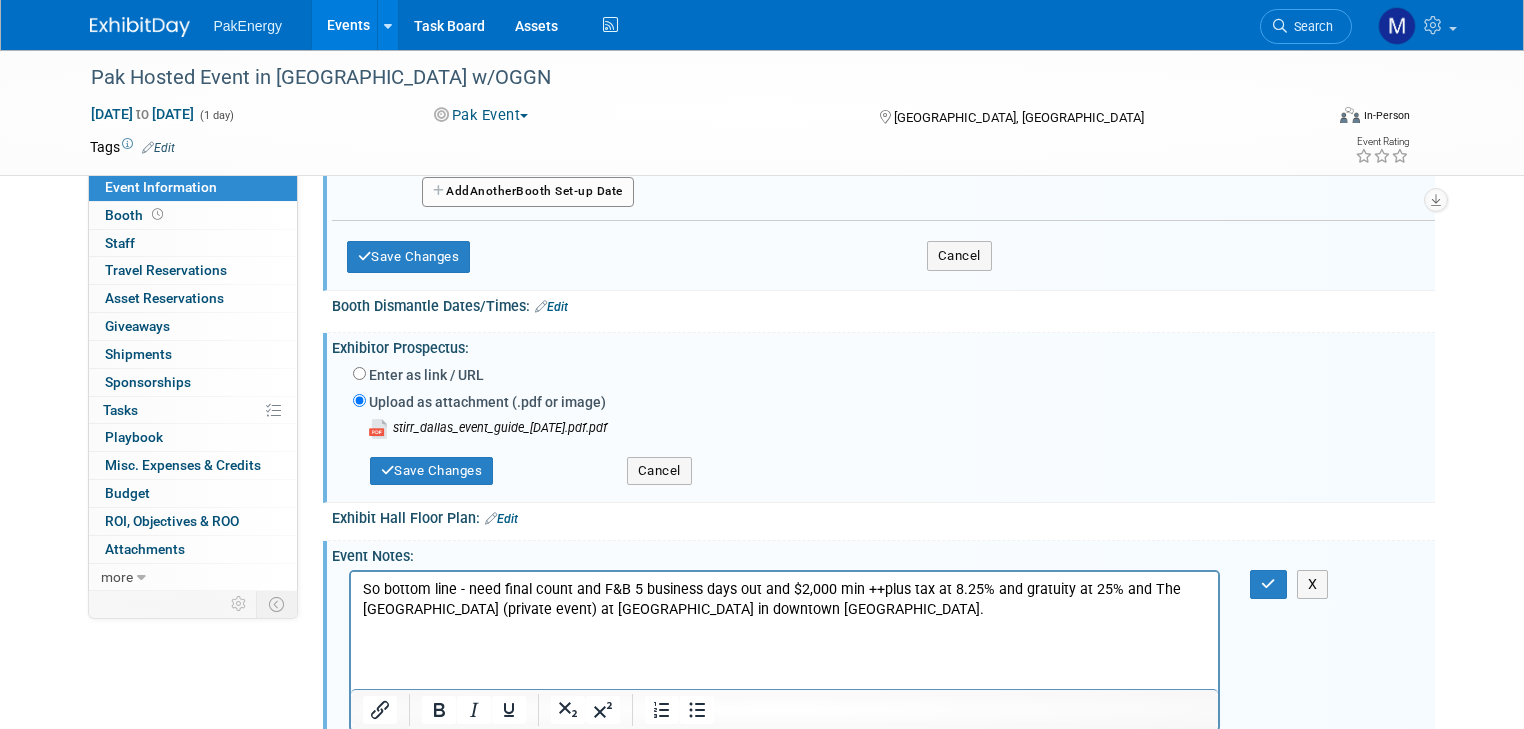 drag, startPoint x: 363, startPoint y: 586, endPoint x: 385, endPoint y: 586, distance: 22 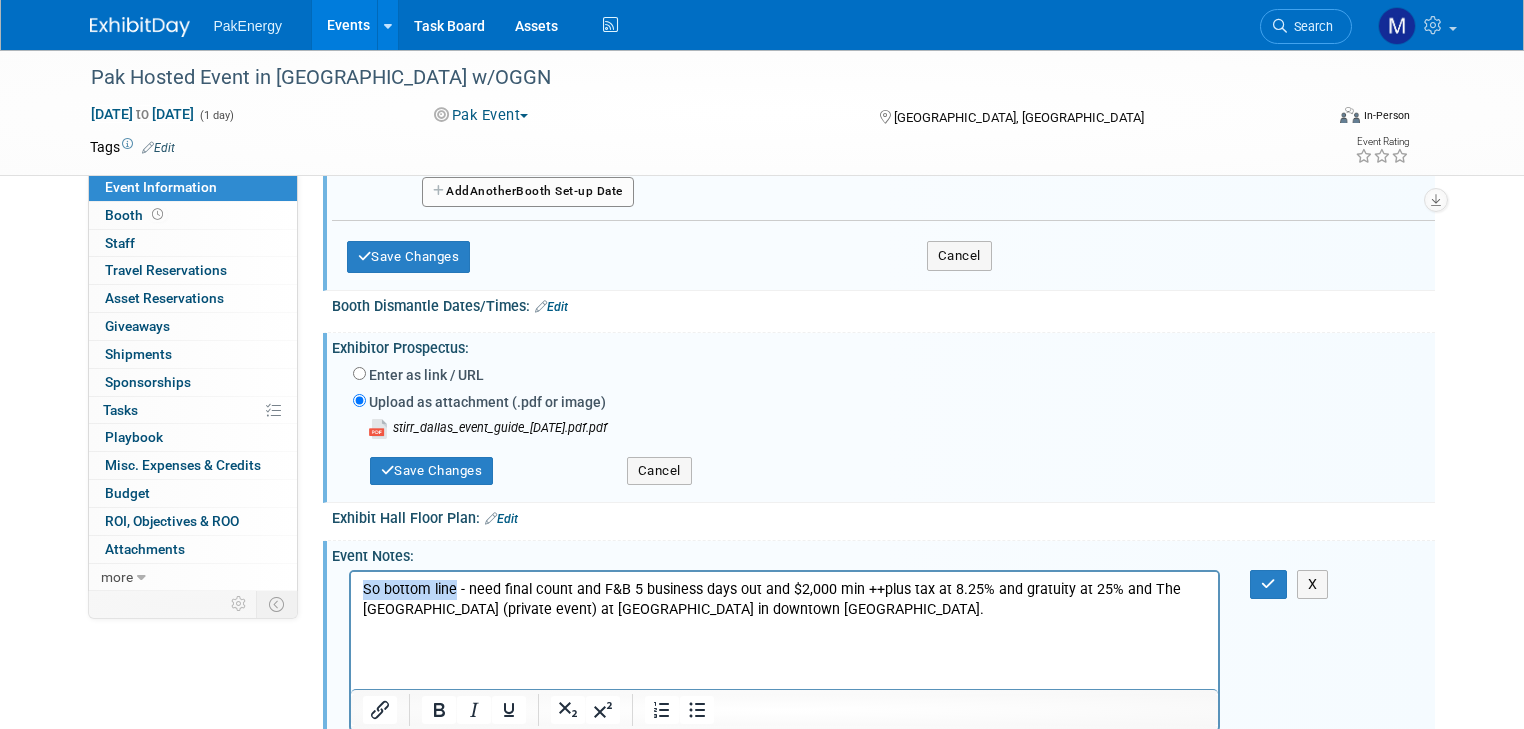 drag, startPoint x: 453, startPoint y: 584, endPoint x: 365, endPoint y: 587, distance: 88.051125 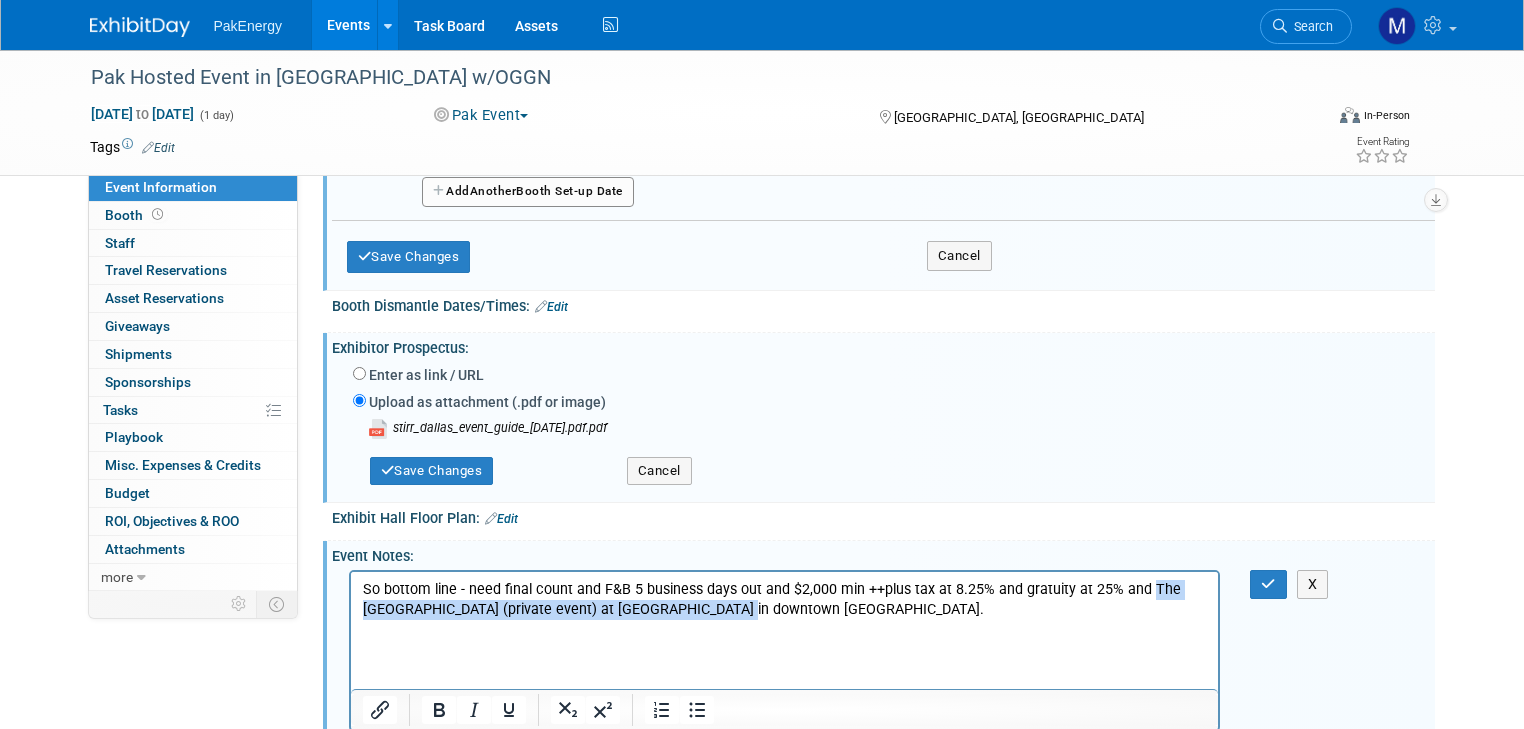 drag, startPoint x: 1144, startPoint y: 589, endPoint x: 1203, endPoint y: 609, distance: 62.297672 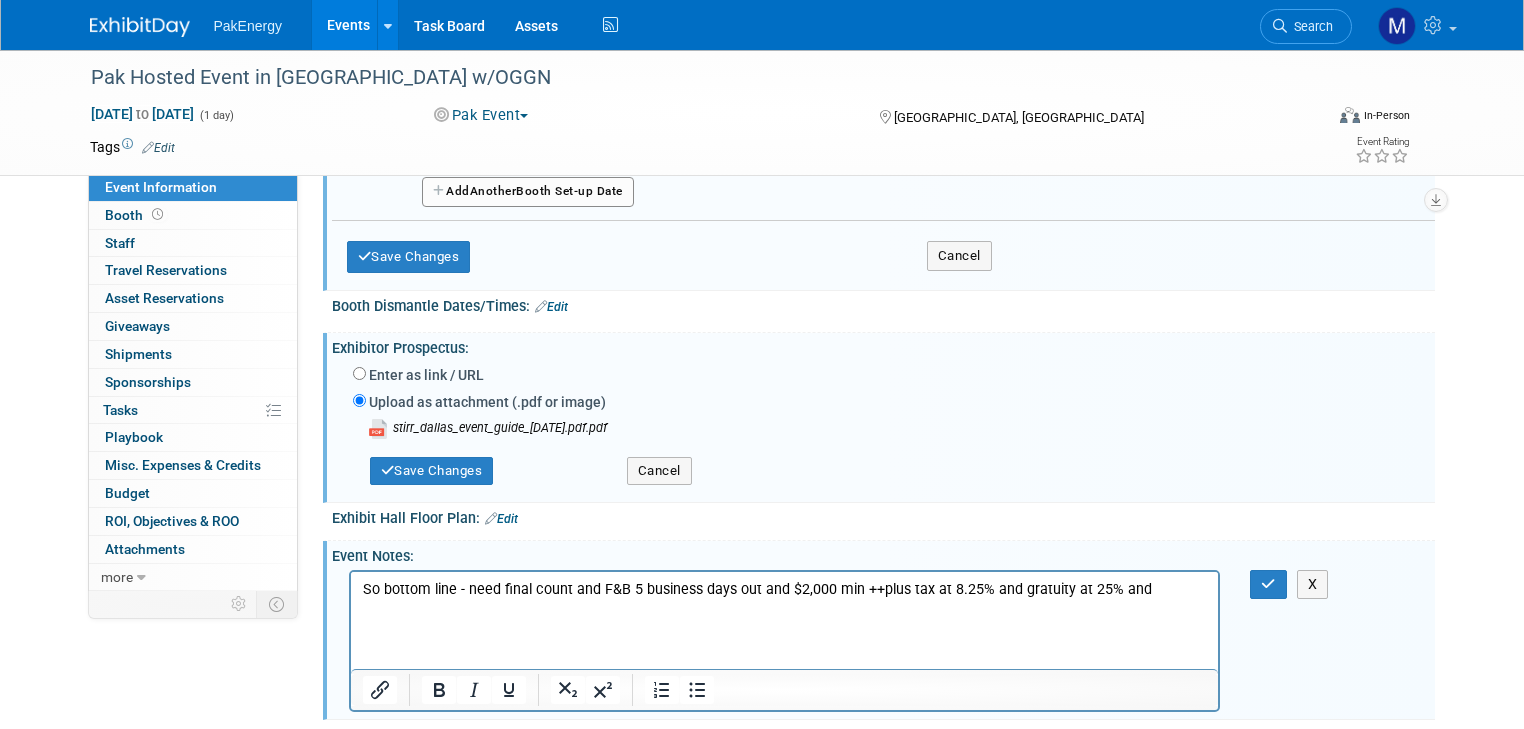 click on "So bottom line - need final count and F&B 5 business days out and $2,000 min ++  plus tax at 8.25% and gratuity at 25% and" at bounding box center (784, 595) 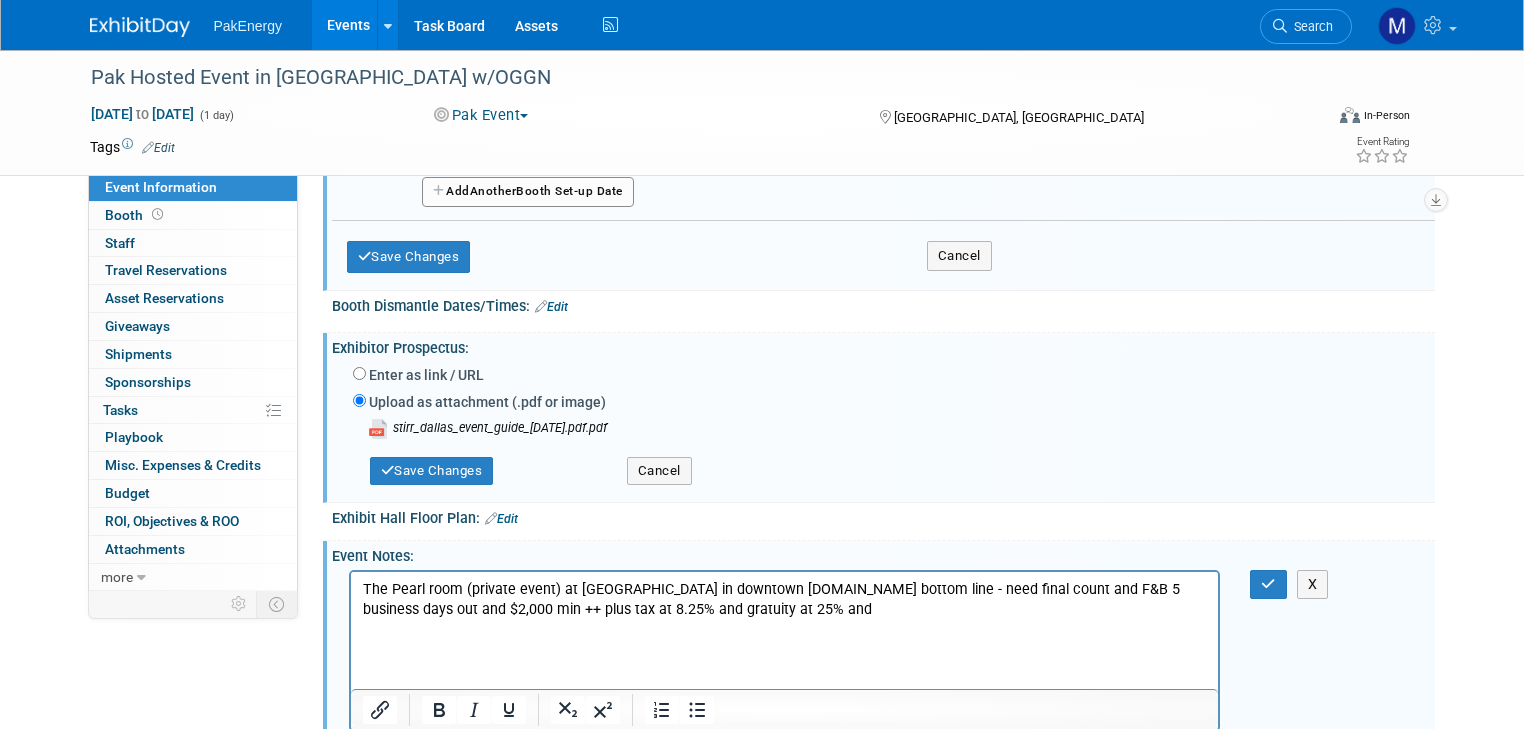click on "The Pearl room (private event) at [GEOGRAPHIC_DATA] in downtown [DOMAIN_NAME] bottom line - need final count and F&B 5 business days out and $2,000 min ++ plus tax at 8.25% and gratuity at 25% and" at bounding box center (784, 599) 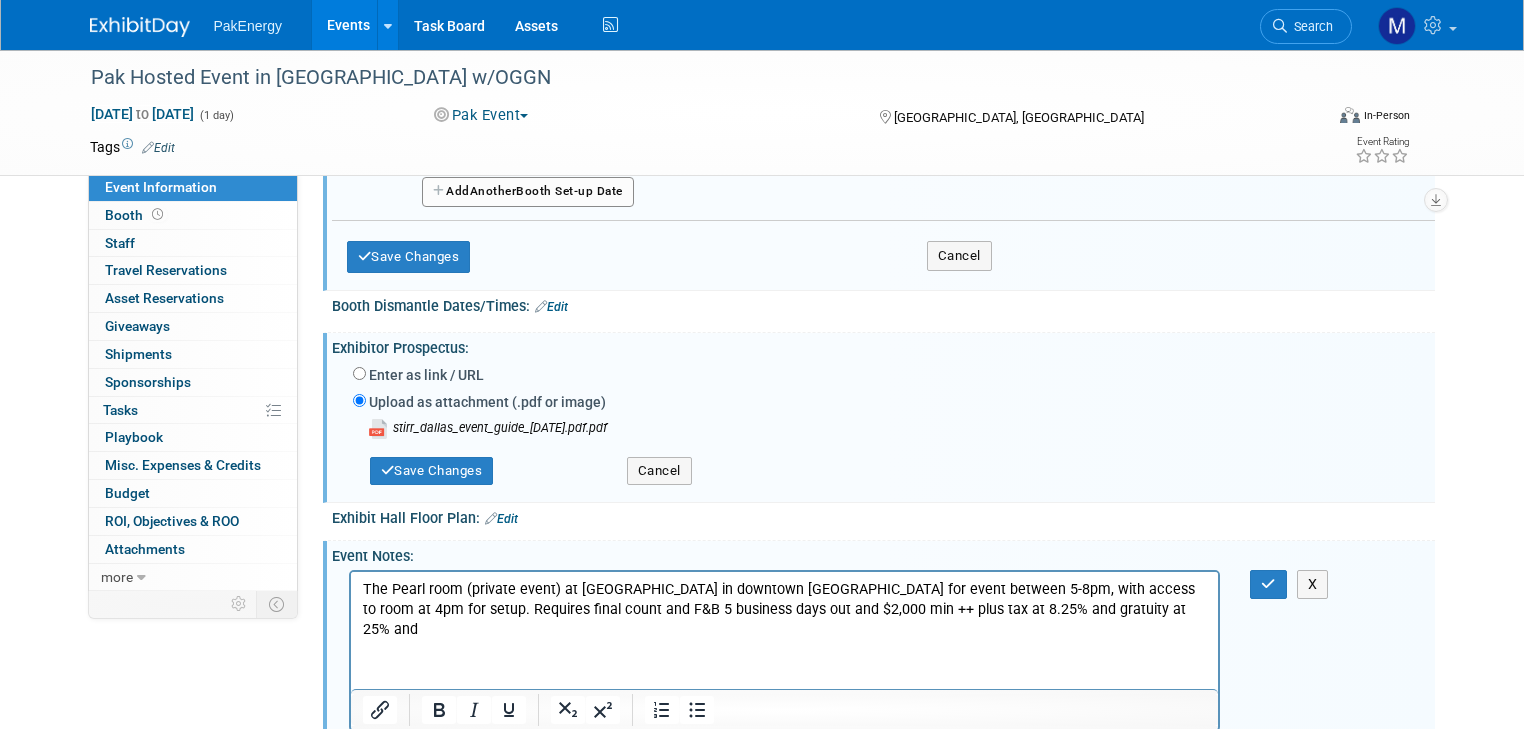 click on "The Pearl room (private event) at [GEOGRAPHIC_DATA] in downtown [GEOGRAPHIC_DATA] for event between 5-8pm, with access to room at 4pm for setup. Requires final count and F&B 5 business days out and $2,000 min ++ plus tax at 8.25% and gratuity at 25% and" at bounding box center [784, 609] 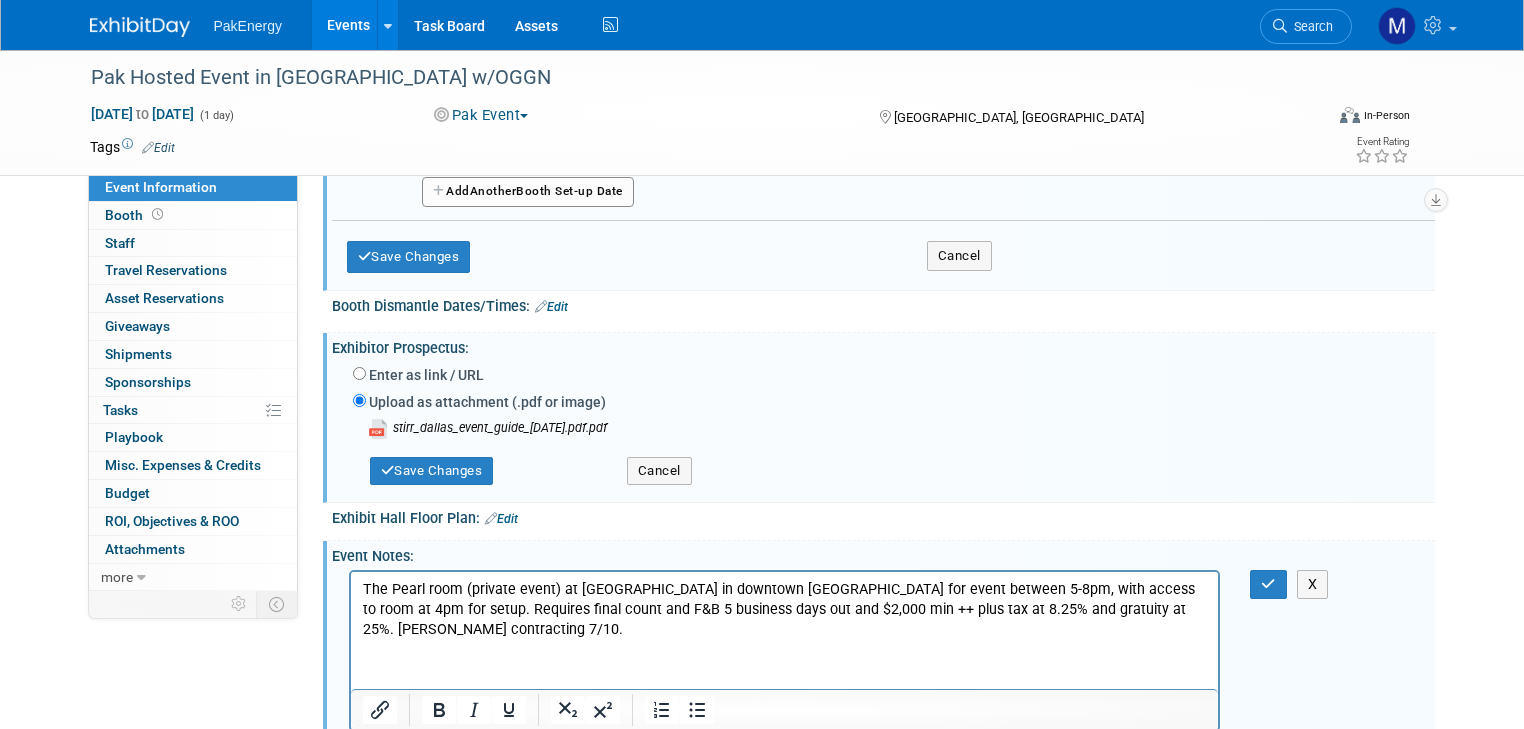 click on "The Pearl room (private event) at [GEOGRAPHIC_DATA] in downtown [GEOGRAPHIC_DATA] for event between 5-8pm, with access to room at 4pm for setup. Requires final count and F&B 5 business days out and $2,000 min ++ plus tax at 8.25% and gratuity at 25%. [PERSON_NAME] contracting 7/10." at bounding box center [784, 609] 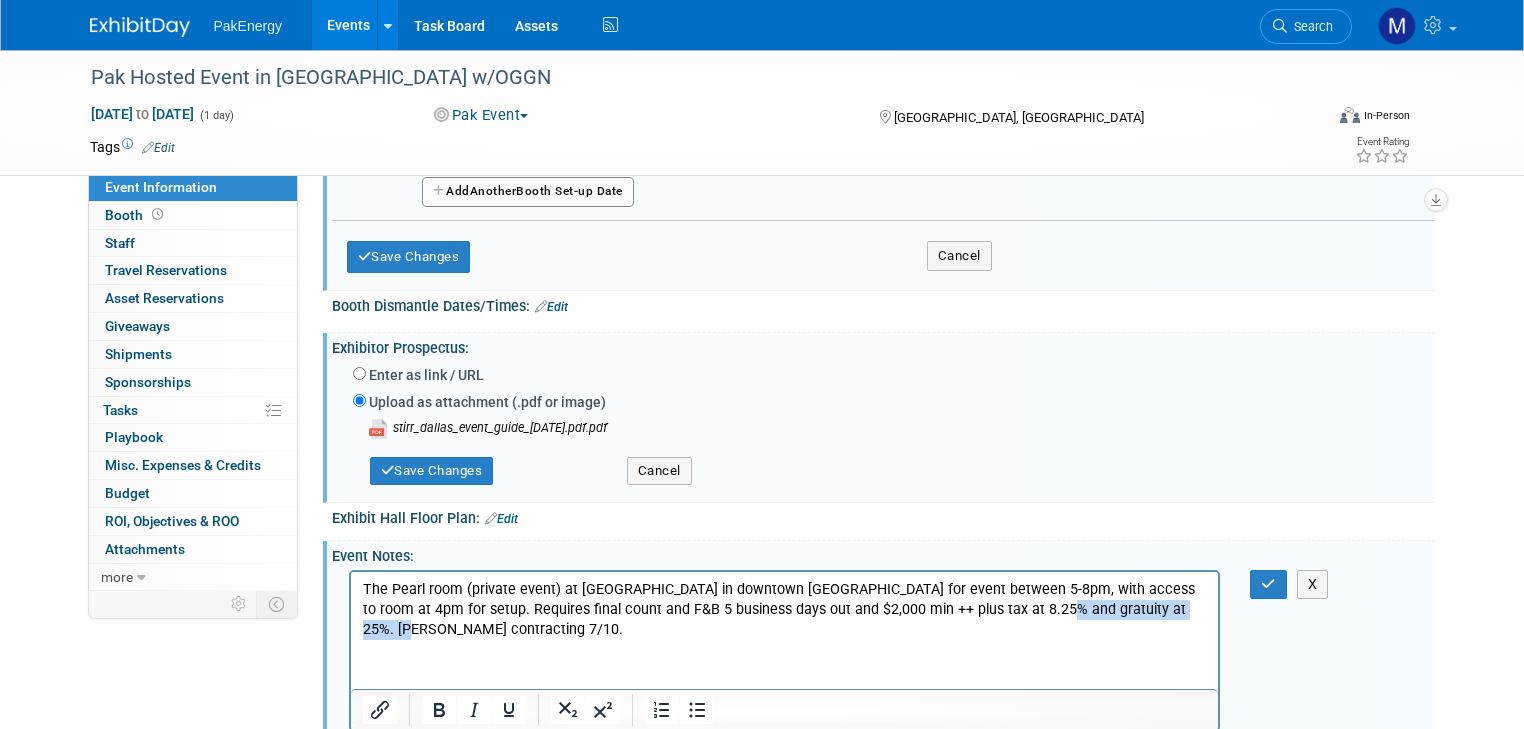 drag, startPoint x: 1107, startPoint y: 609, endPoint x: 951, endPoint y: 605, distance: 156.05127 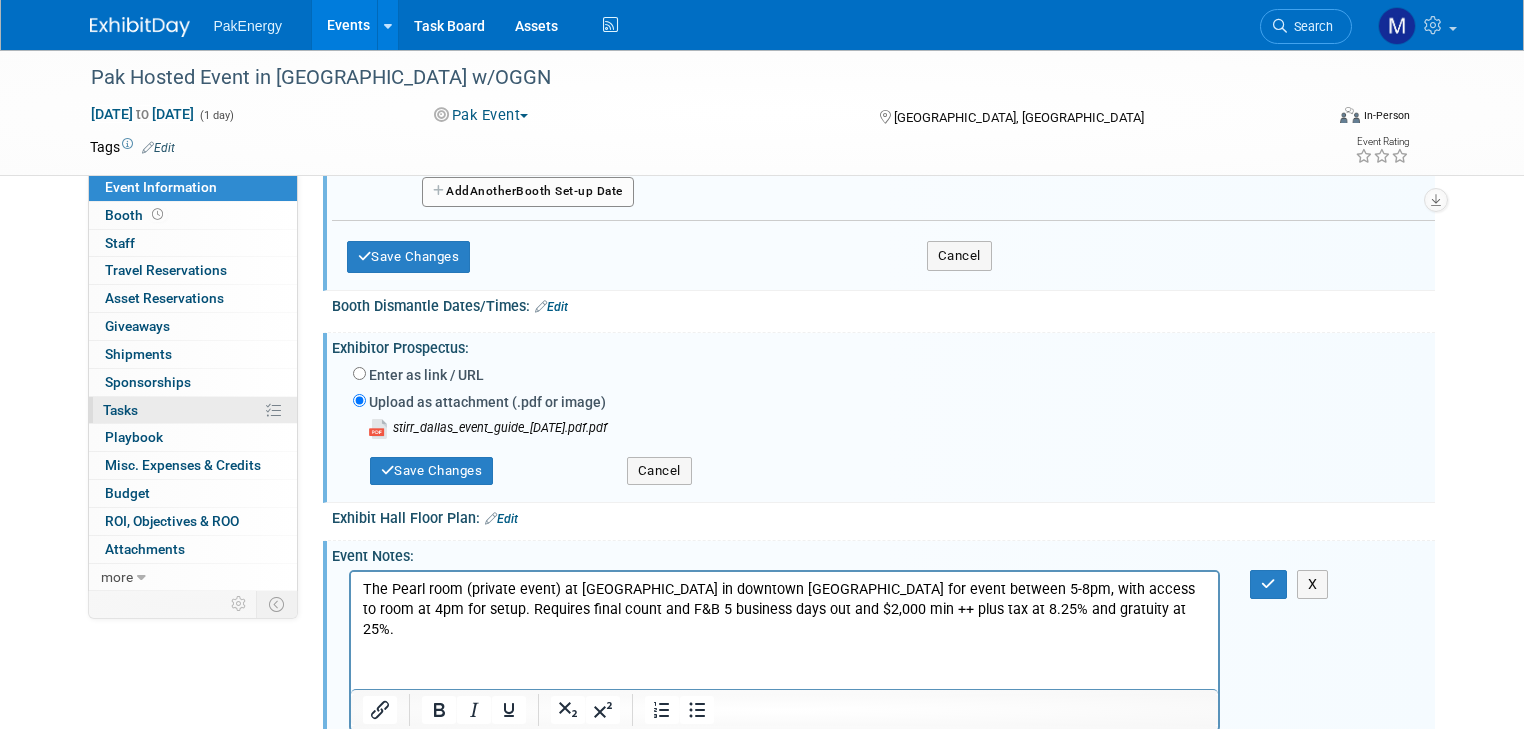 click on "Tasks 0%" at bounding box center (120, 410) 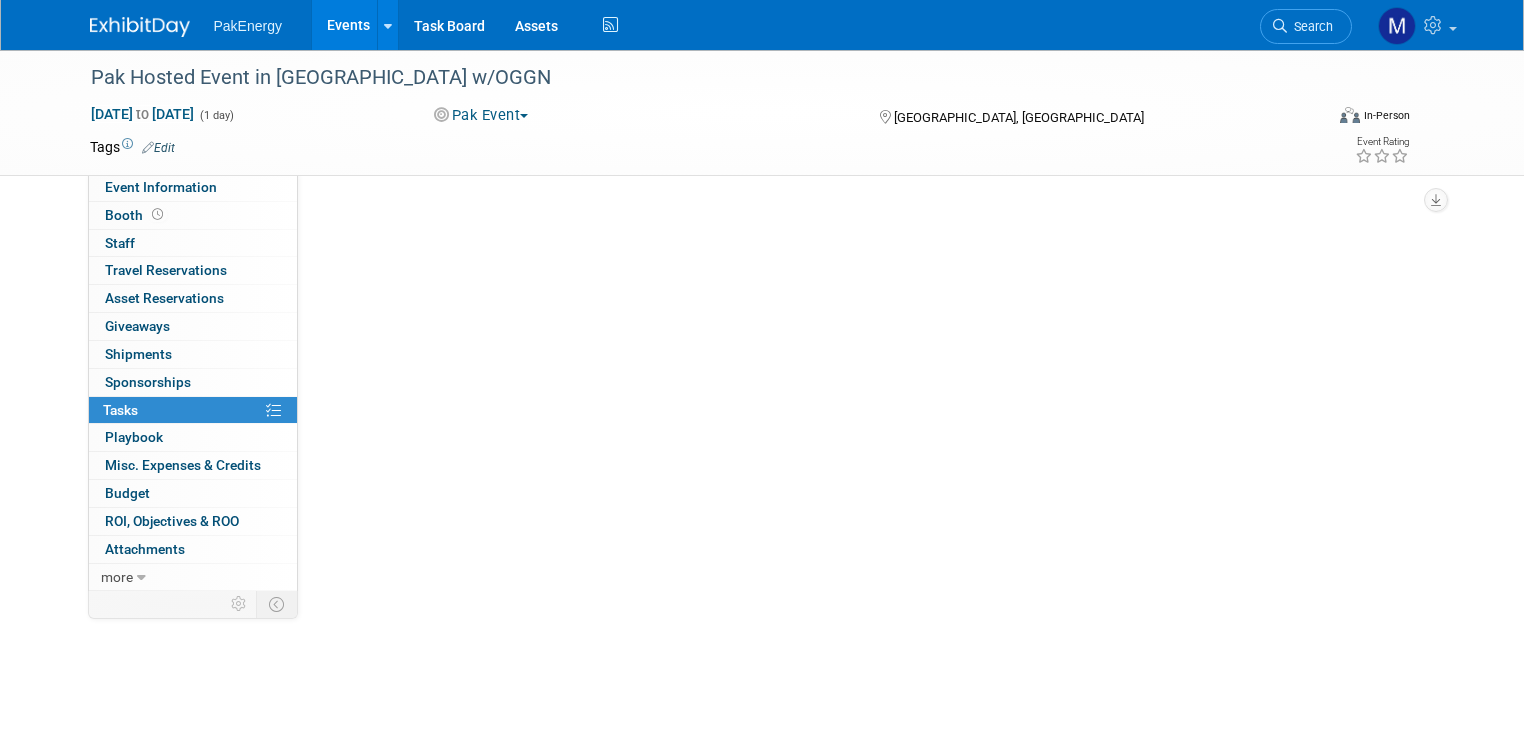 scroll, scrollTop: 0, scrollLeft: 0, axis: both 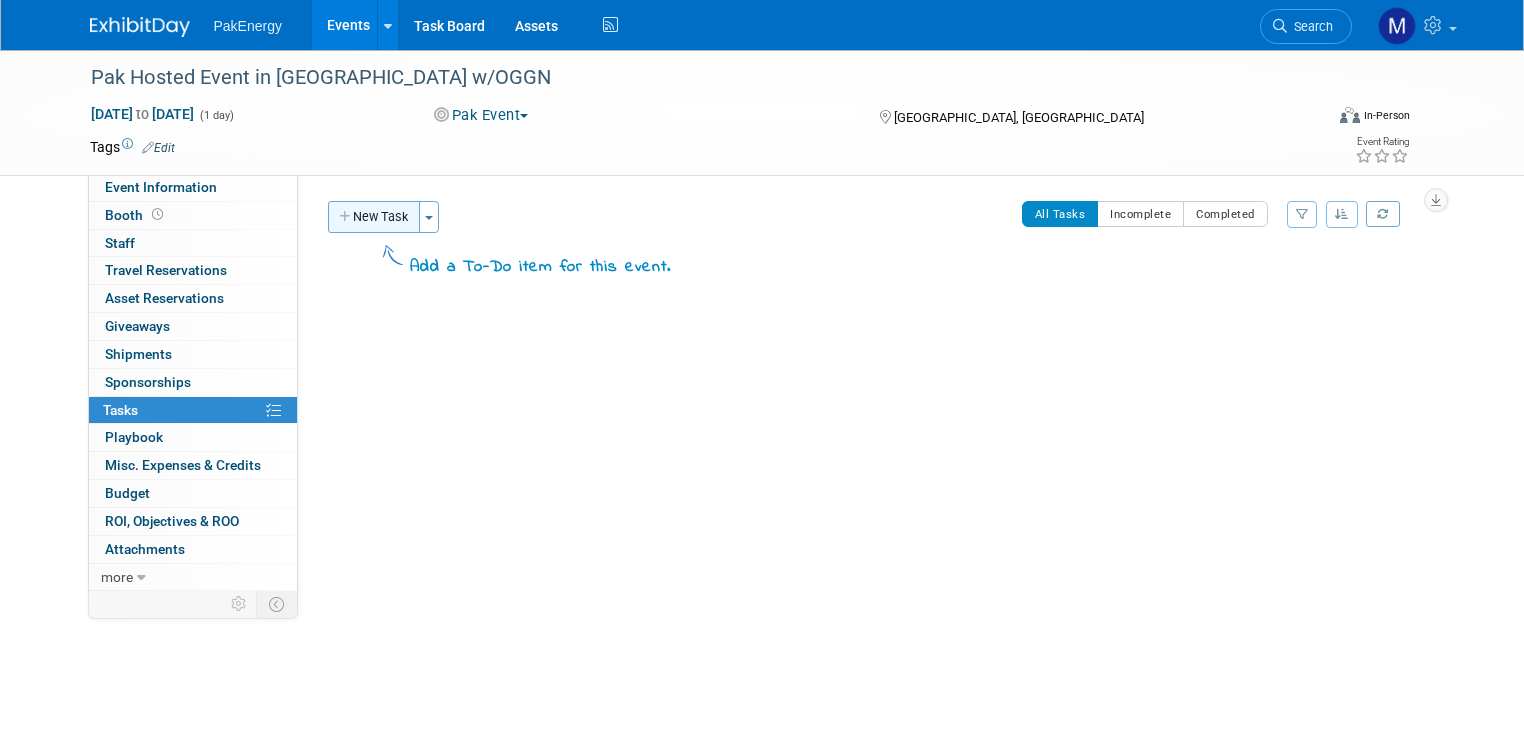 click on "New Task" at bounding box center [374, 217] 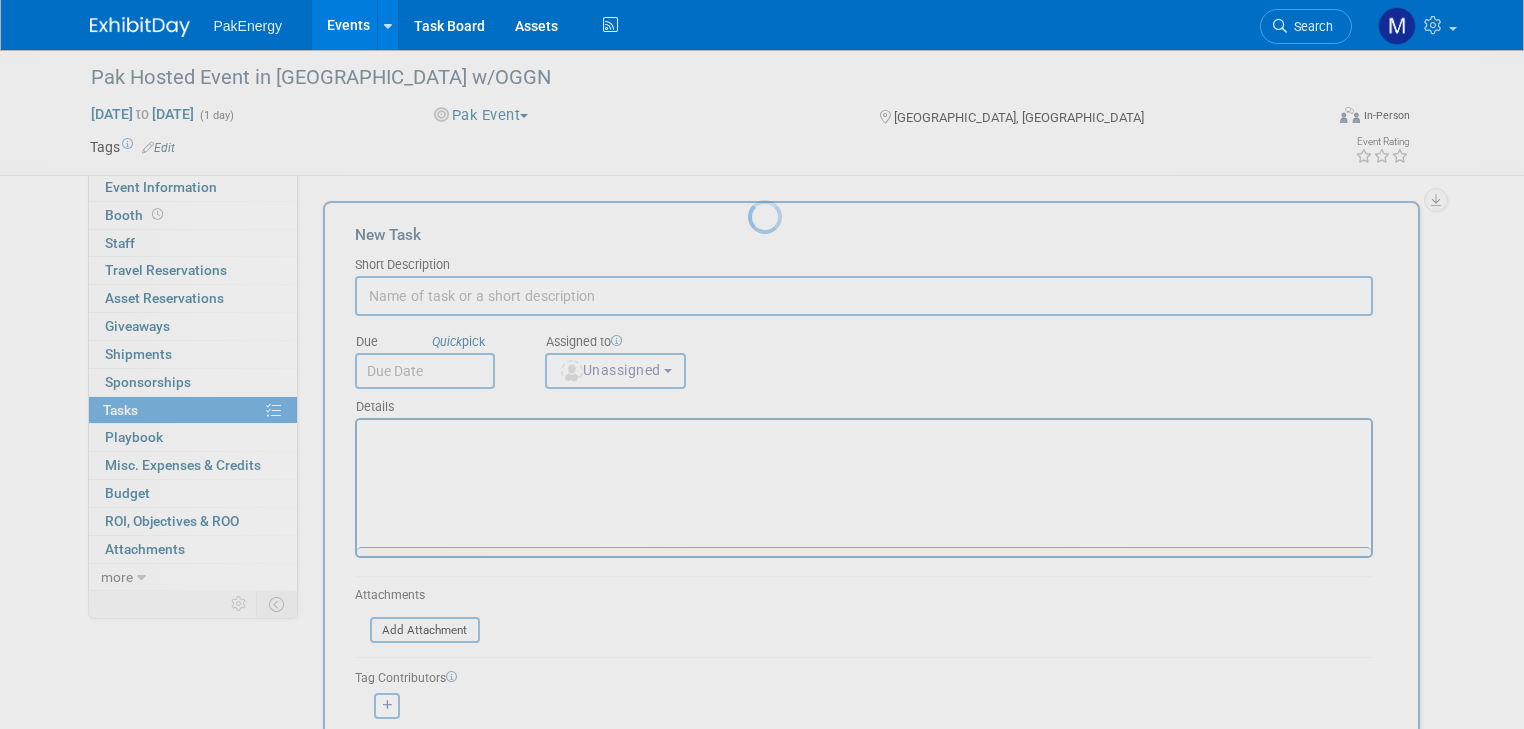 scroll, scrollTop: 0, scrollLeft: 0, axis: both 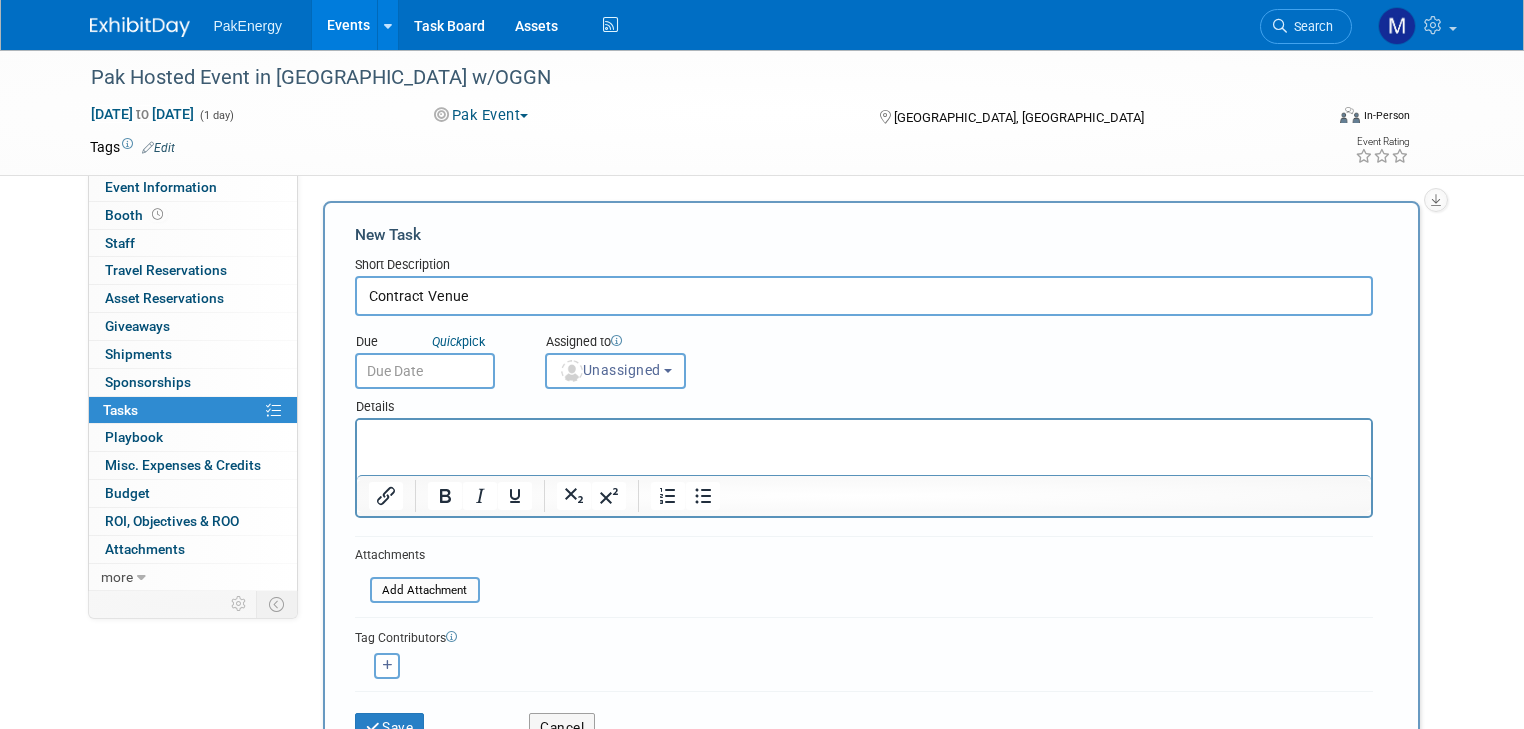 type on "Contract Venue" 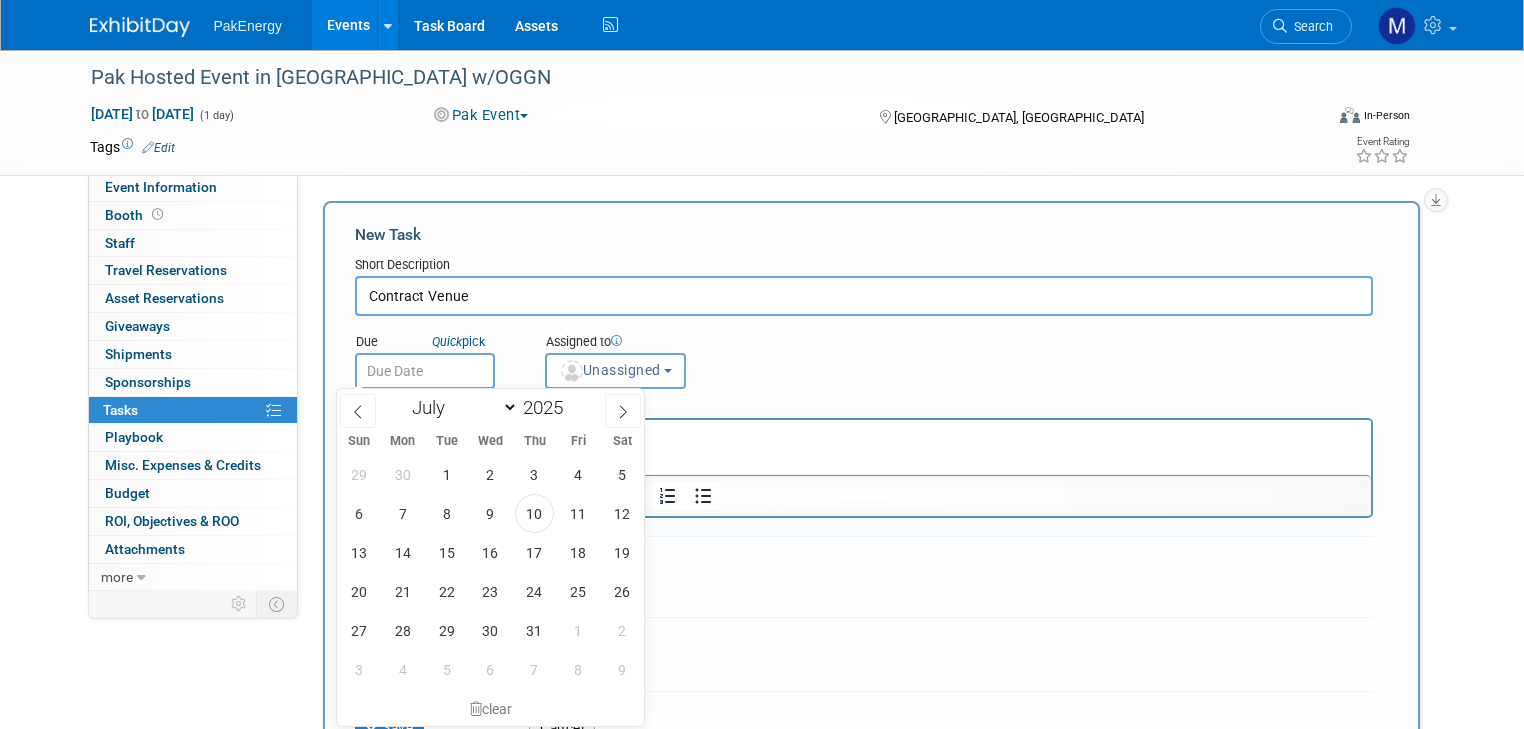 click at bounding box center [425, 371] 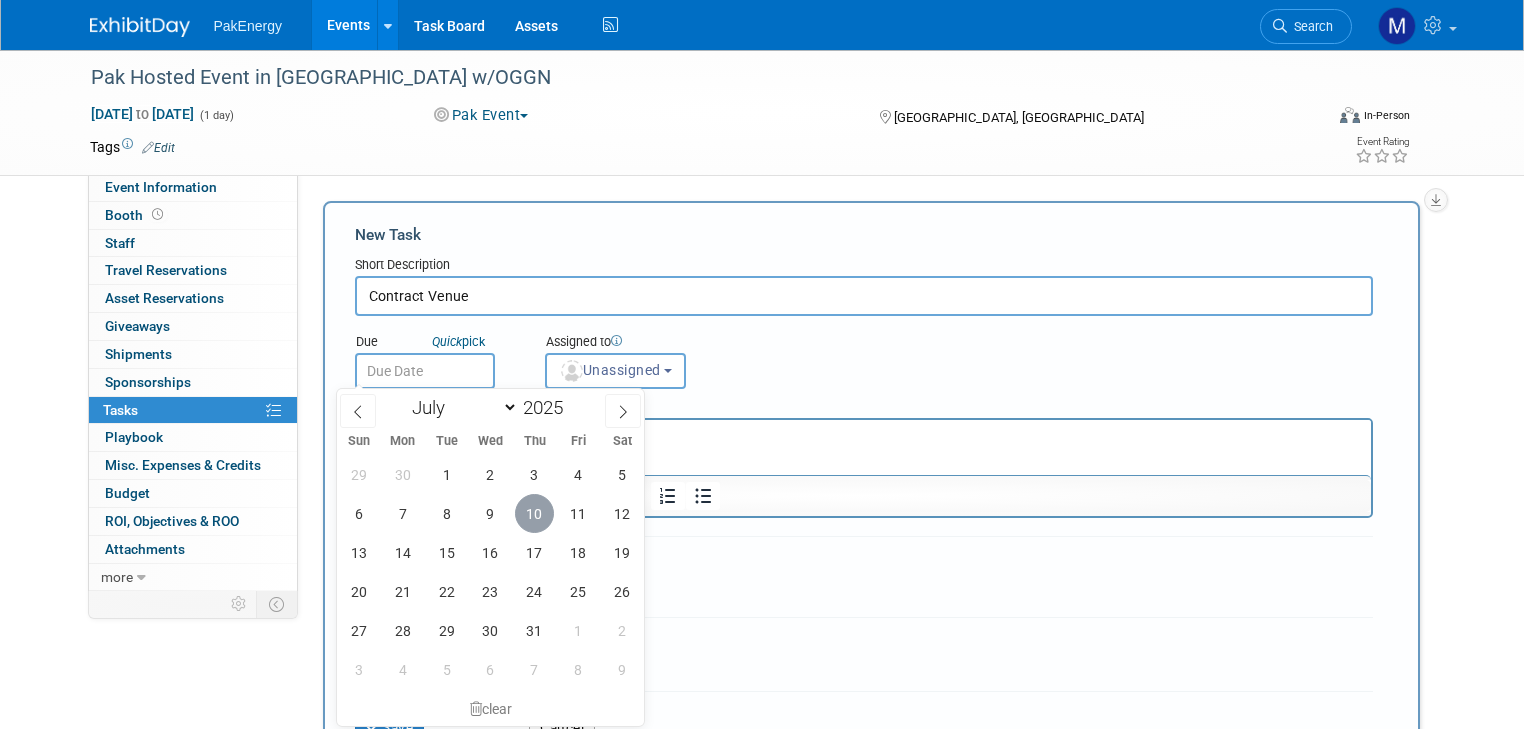 click on "10" at bounding box center [534, 513] 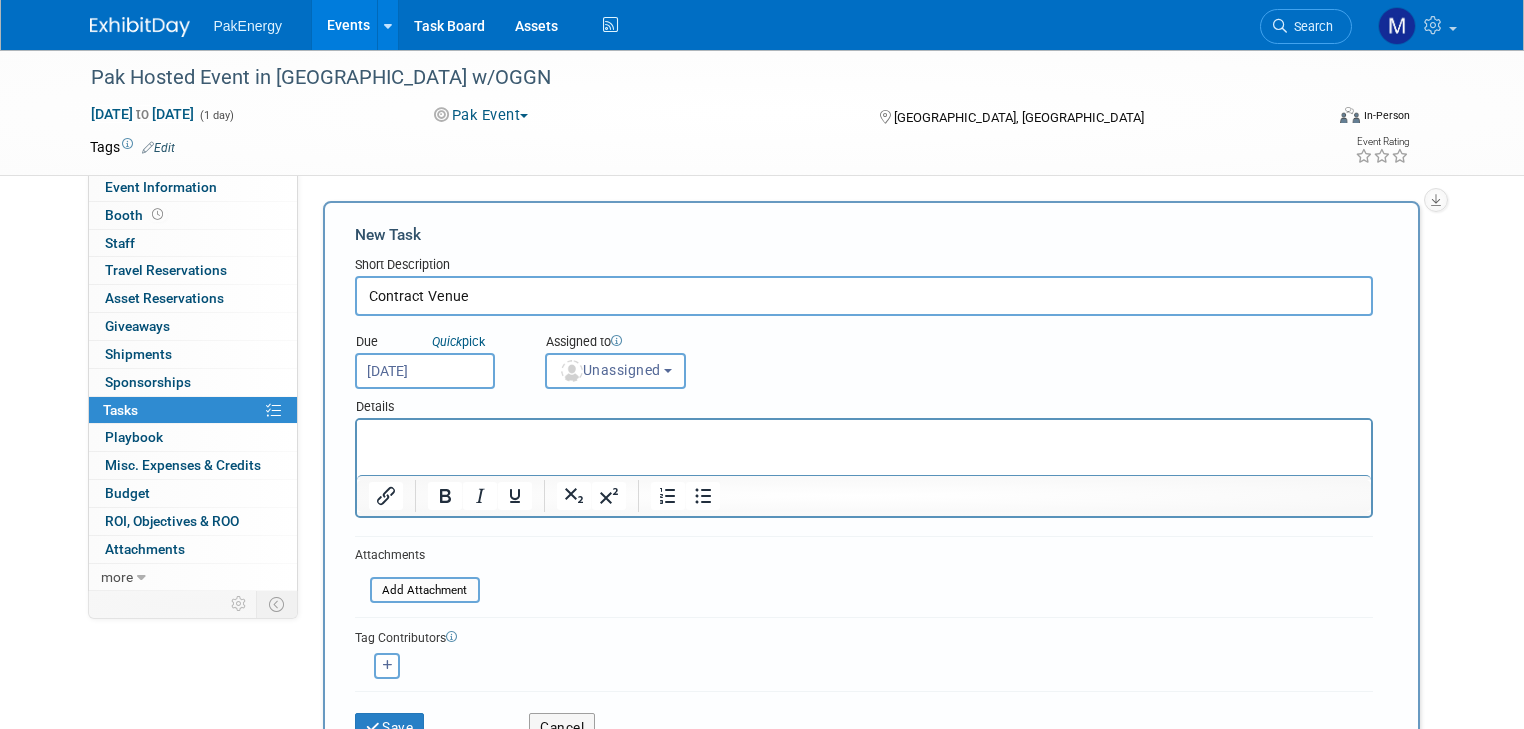 click at bounding box center (863, 438) 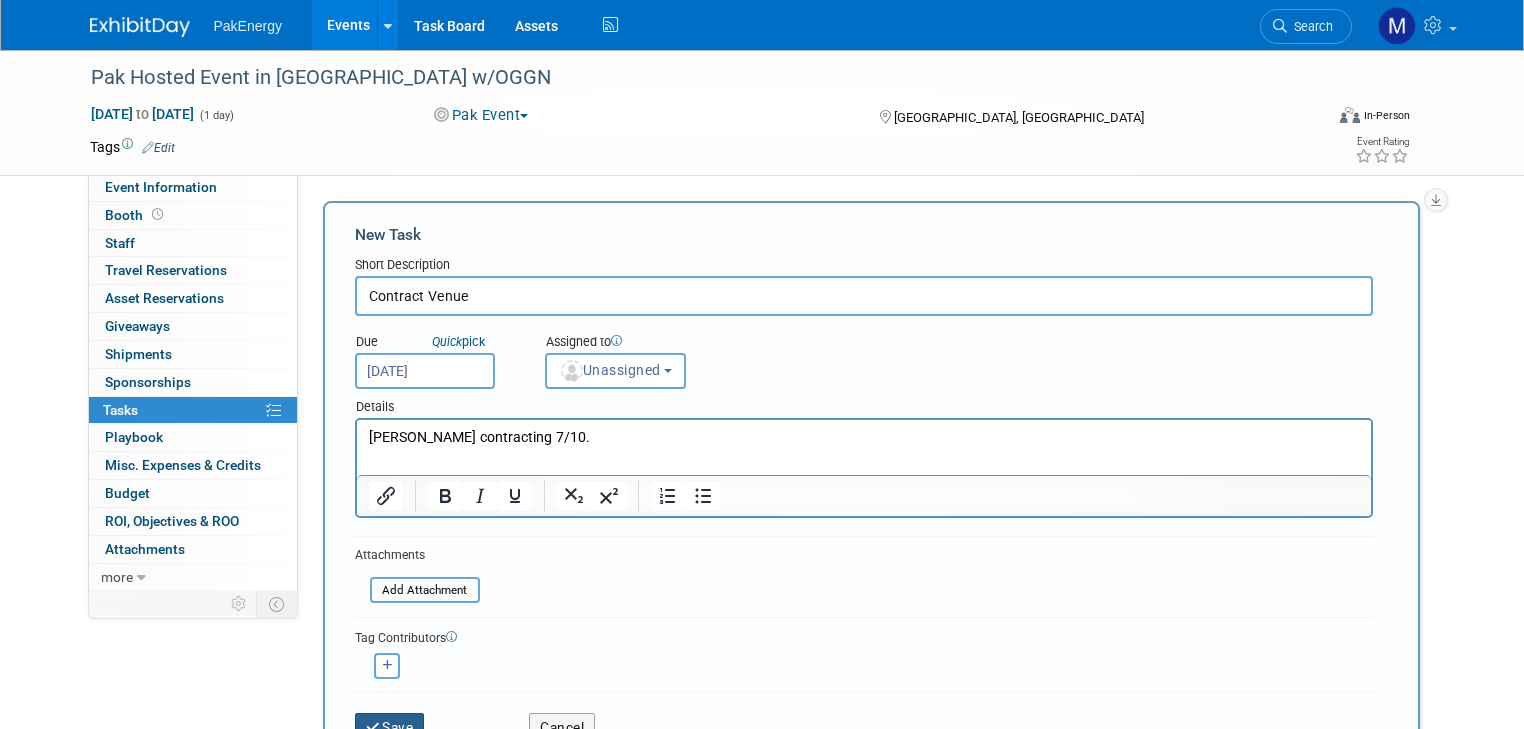 click on "Save" at bounding box center [390, 727] 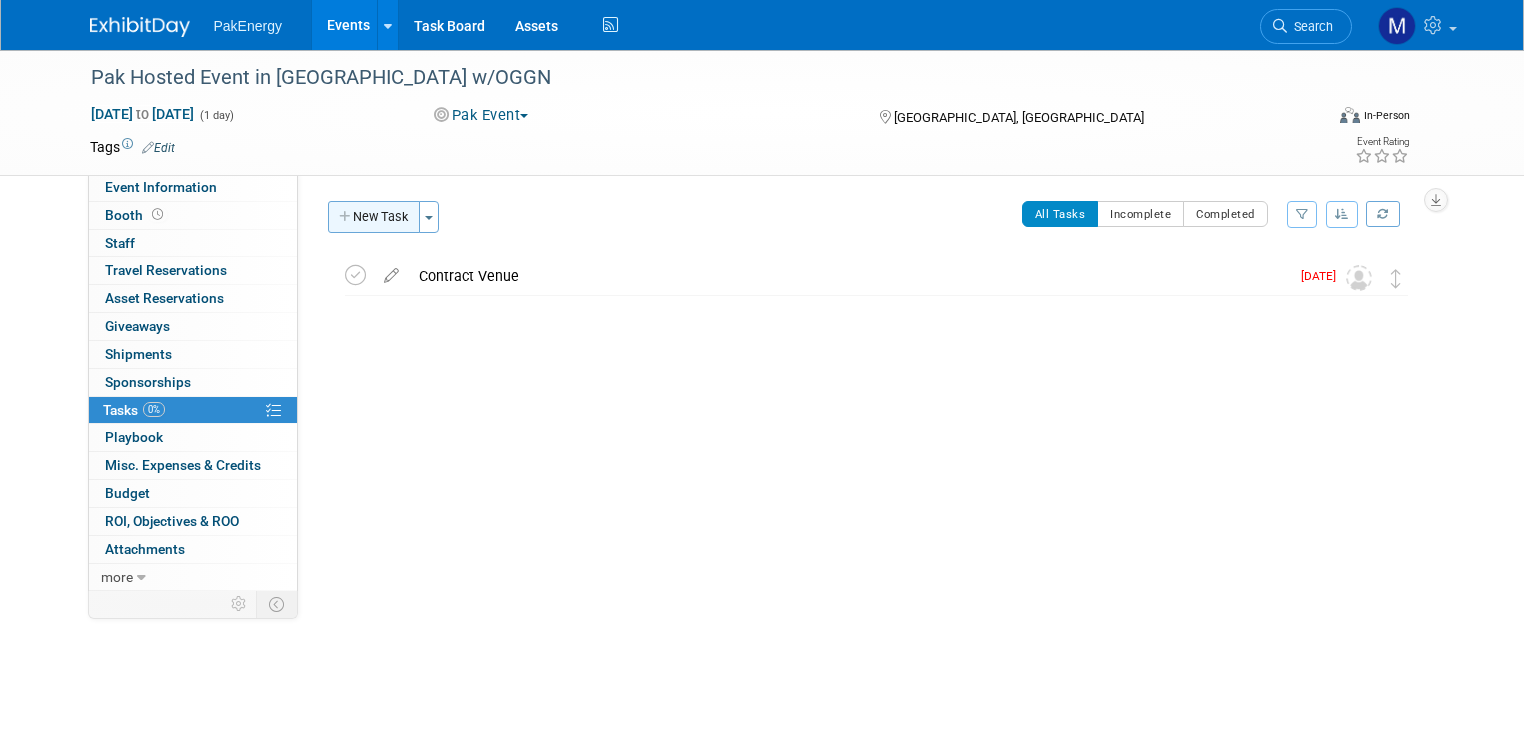 click on "New Task" at bounding box center [374, 217] 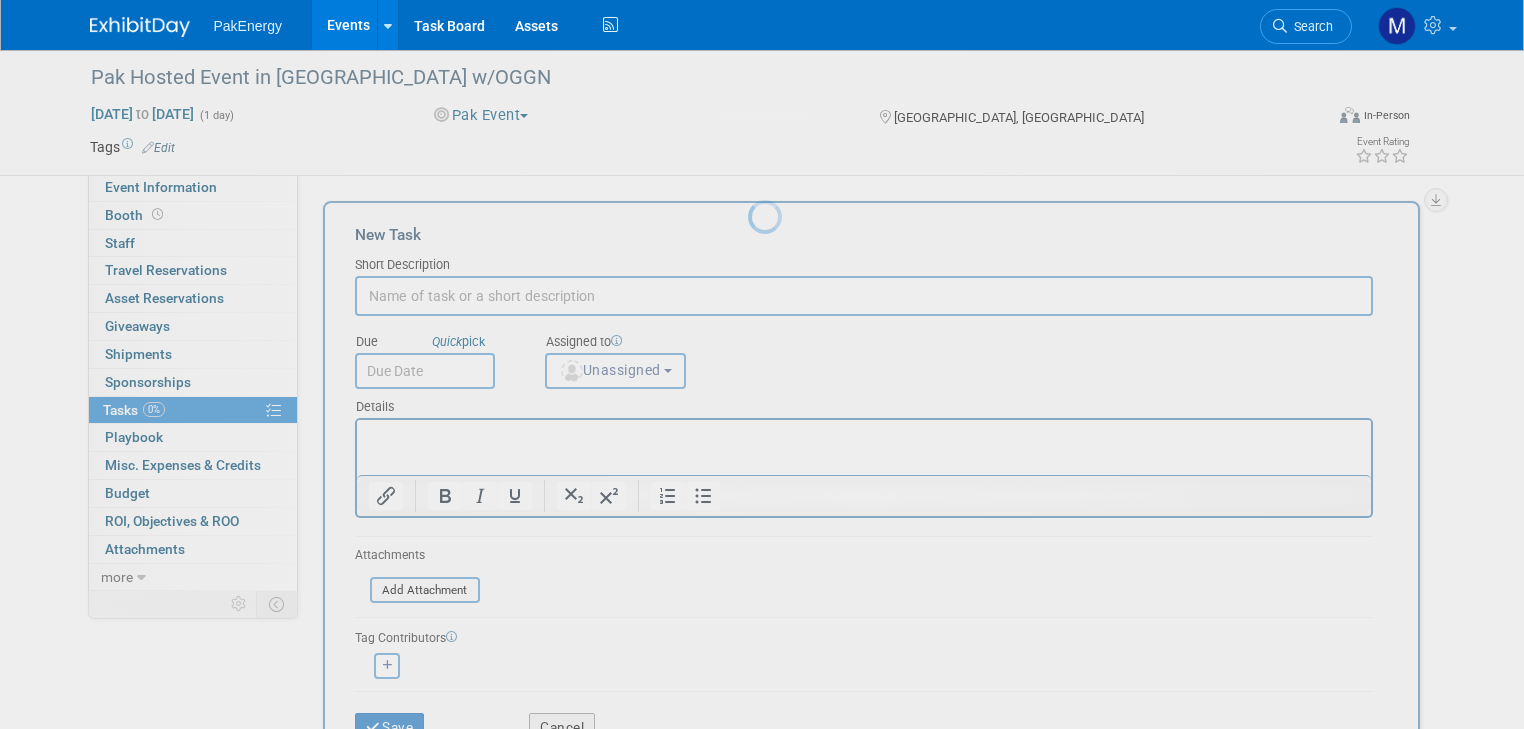 scroll, scrollTop: 0, scrollLeft: 0, axis: both 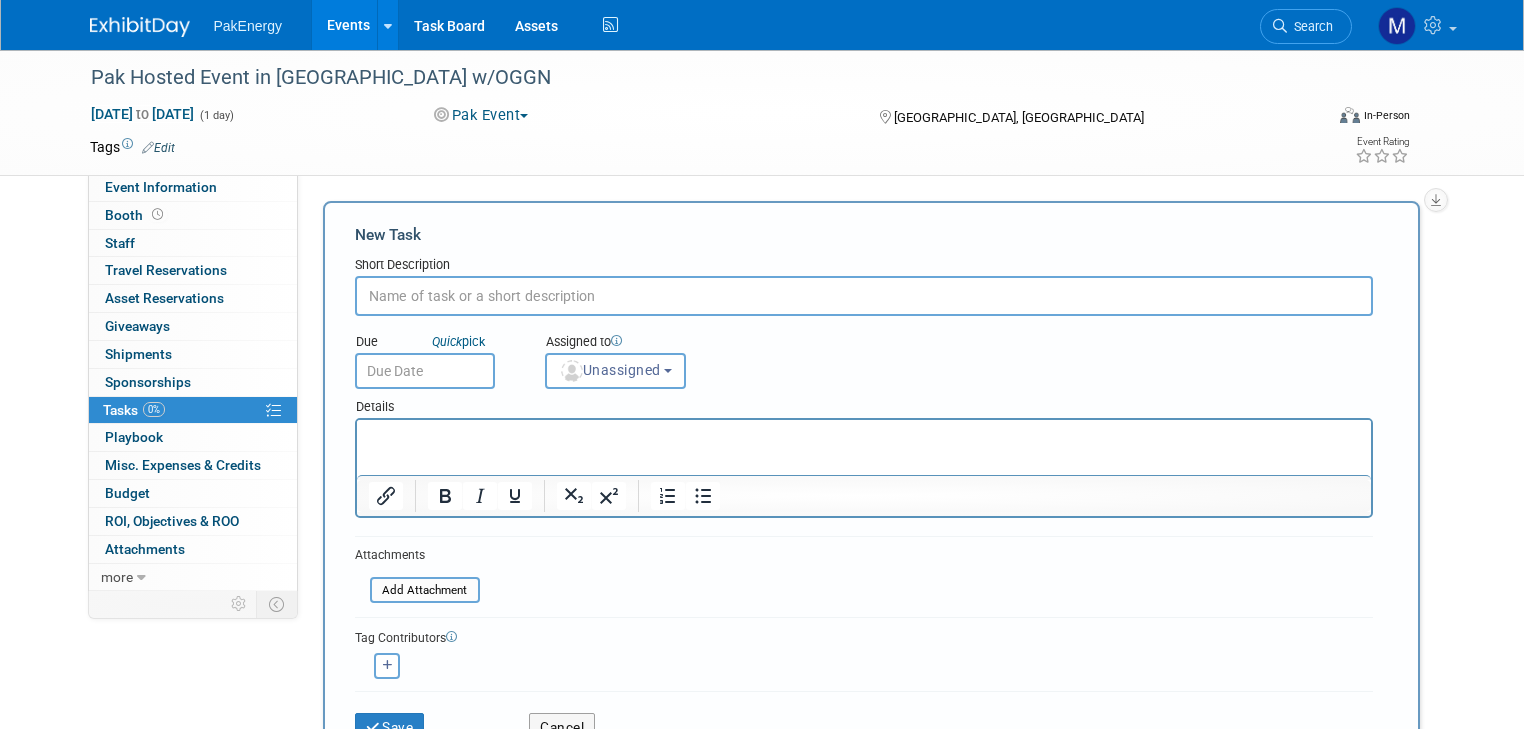 click on "[PERSON_NAME]
remove
[PERSON_NAME]
remove" at bounding box center [864, 663] 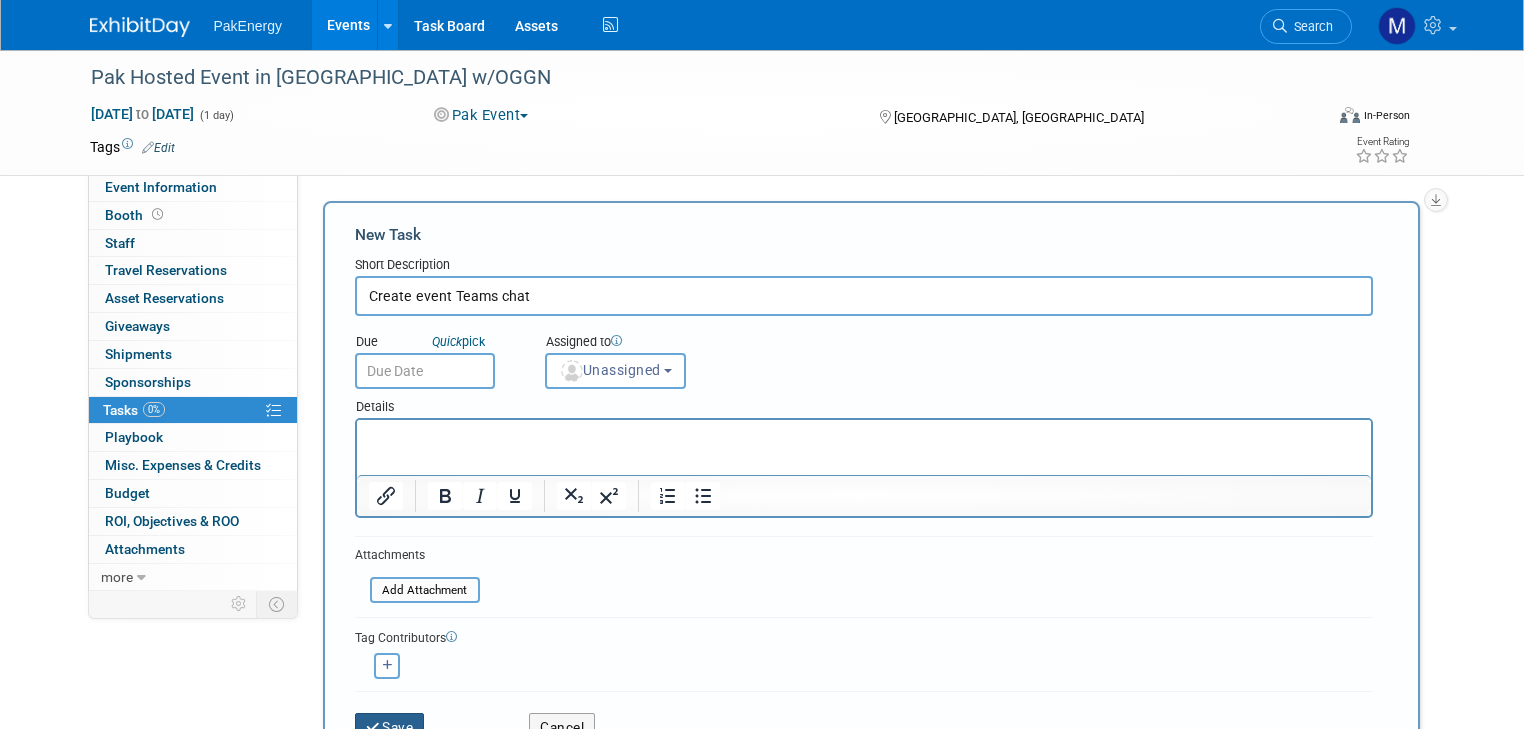 type on "Create event Teams chat" 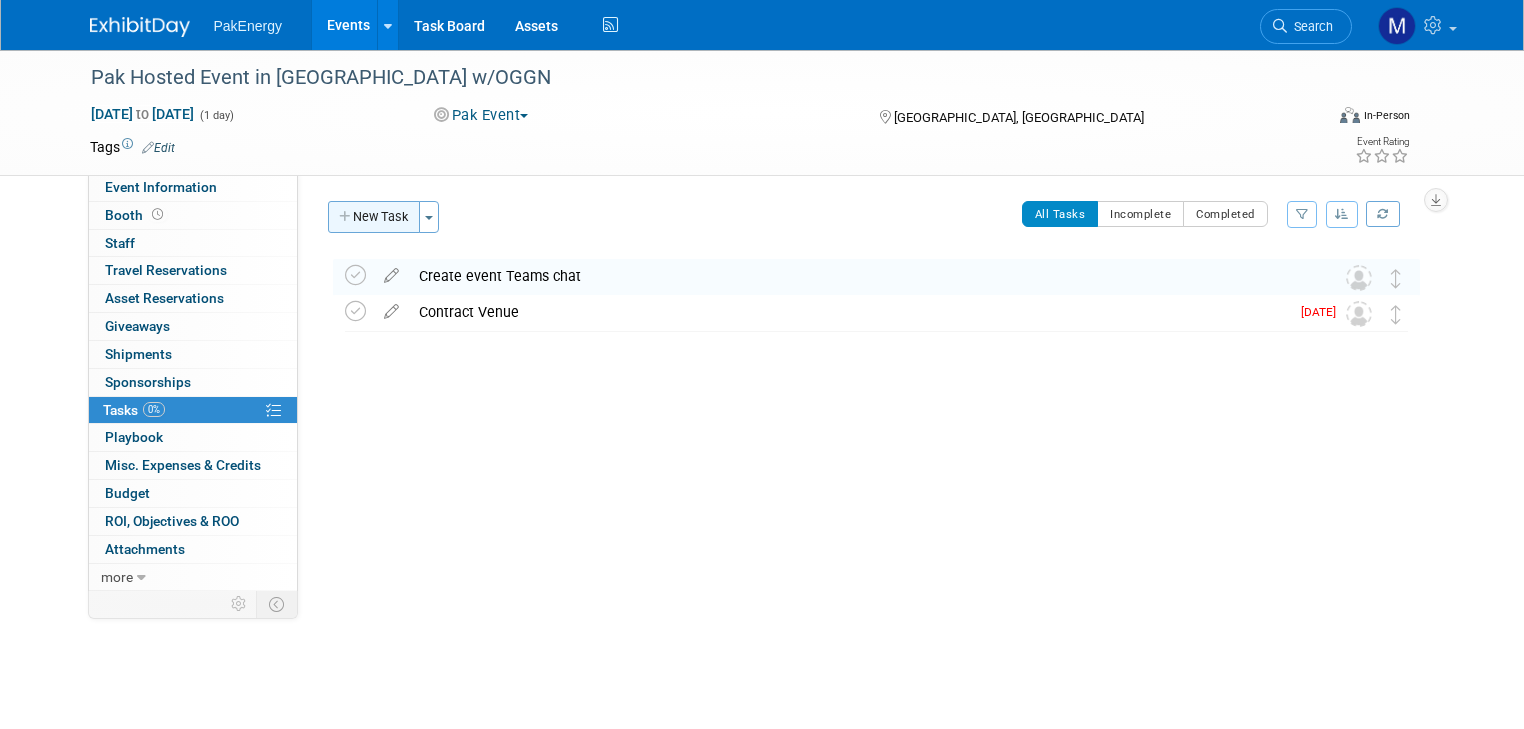 click on "New Task" at bounding box center [374, 217] 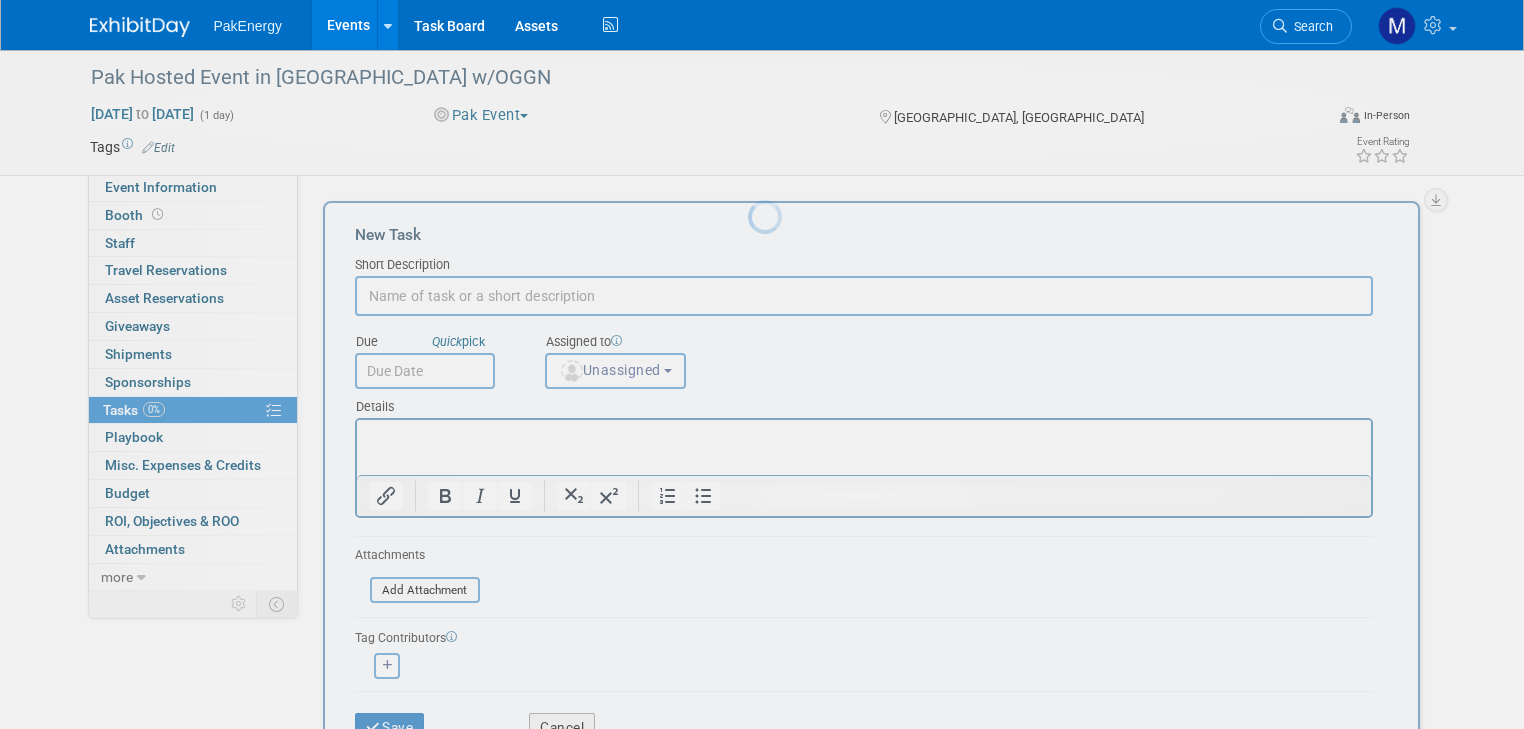 scroll, scrollTop: 0, scrollLeft: 0, axis: both 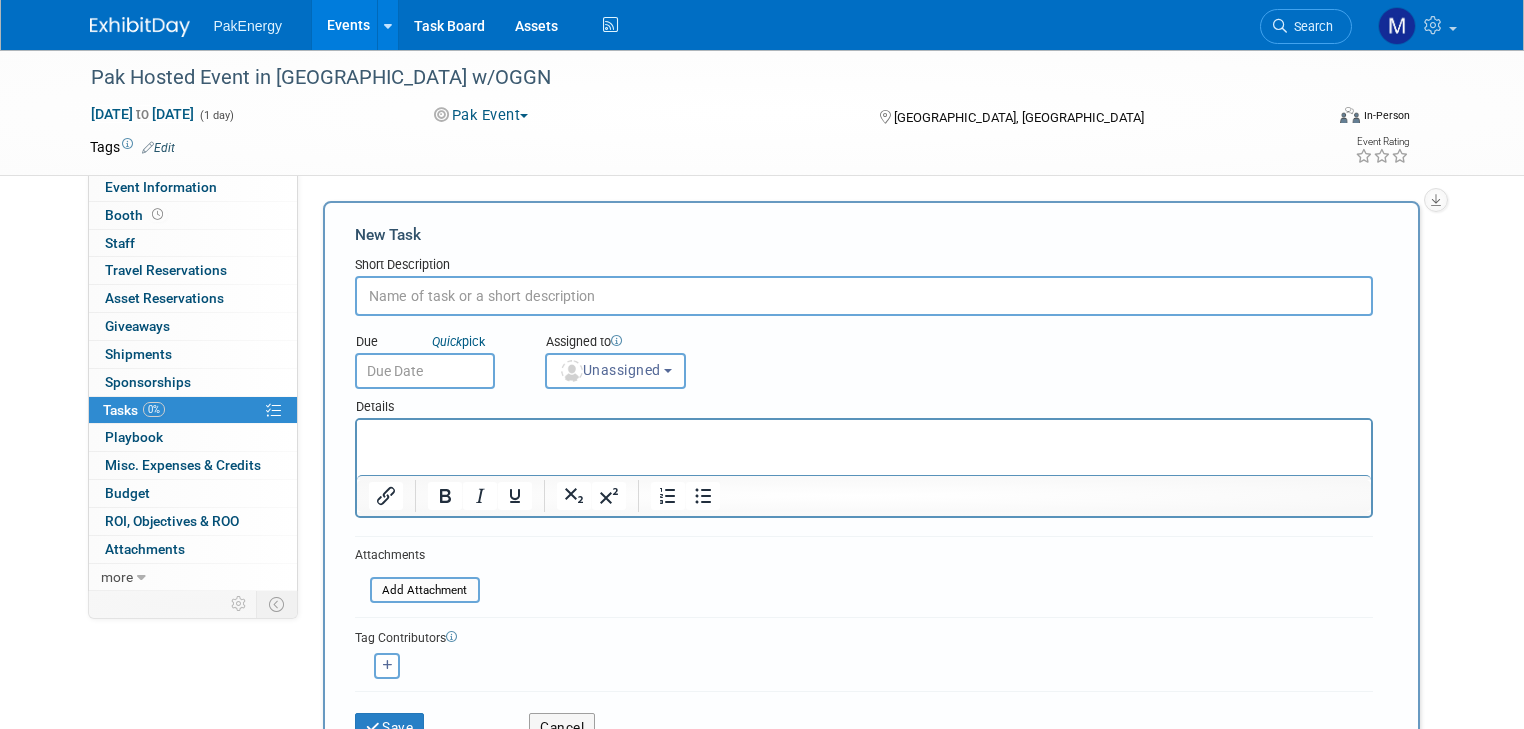 click at bounding box center (864, 296) 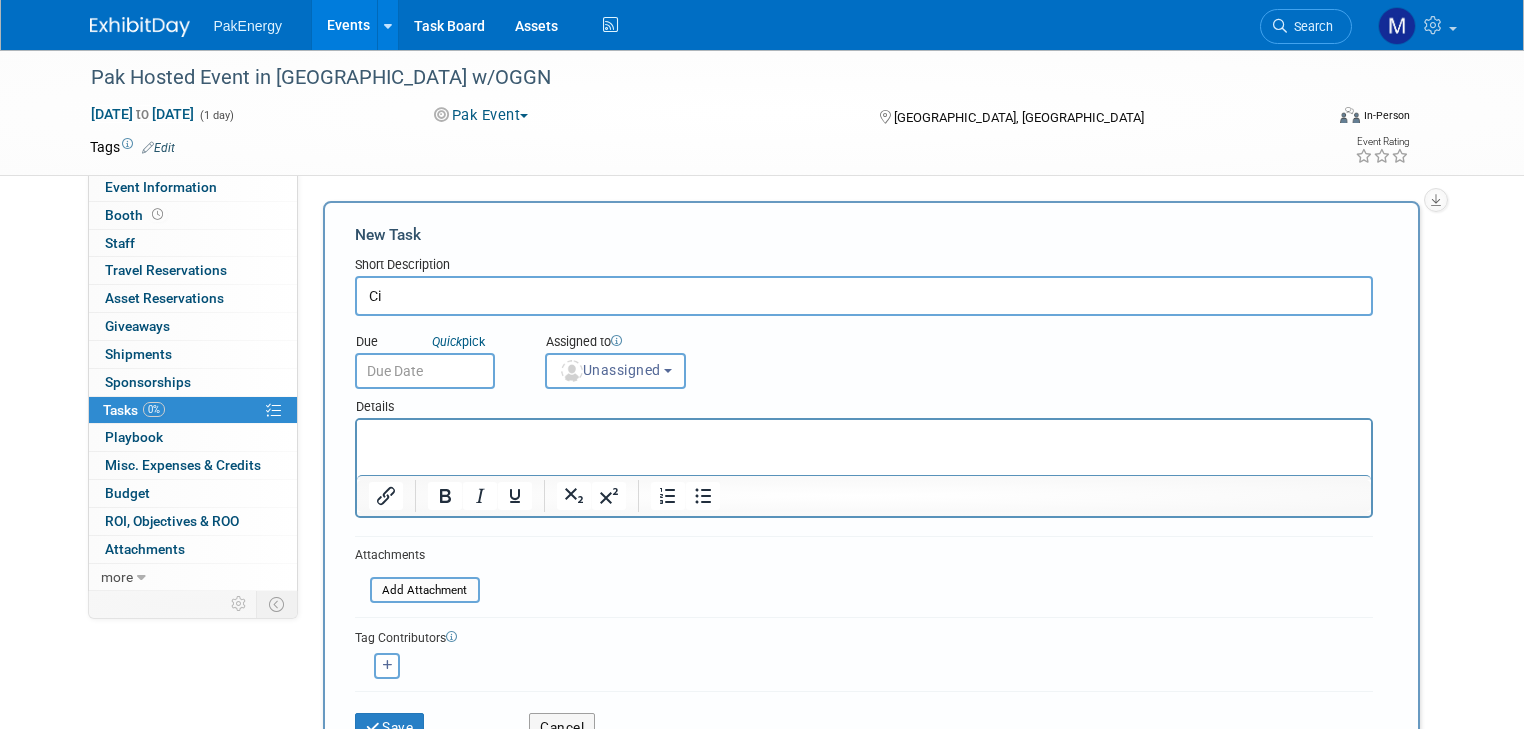 type on "C" 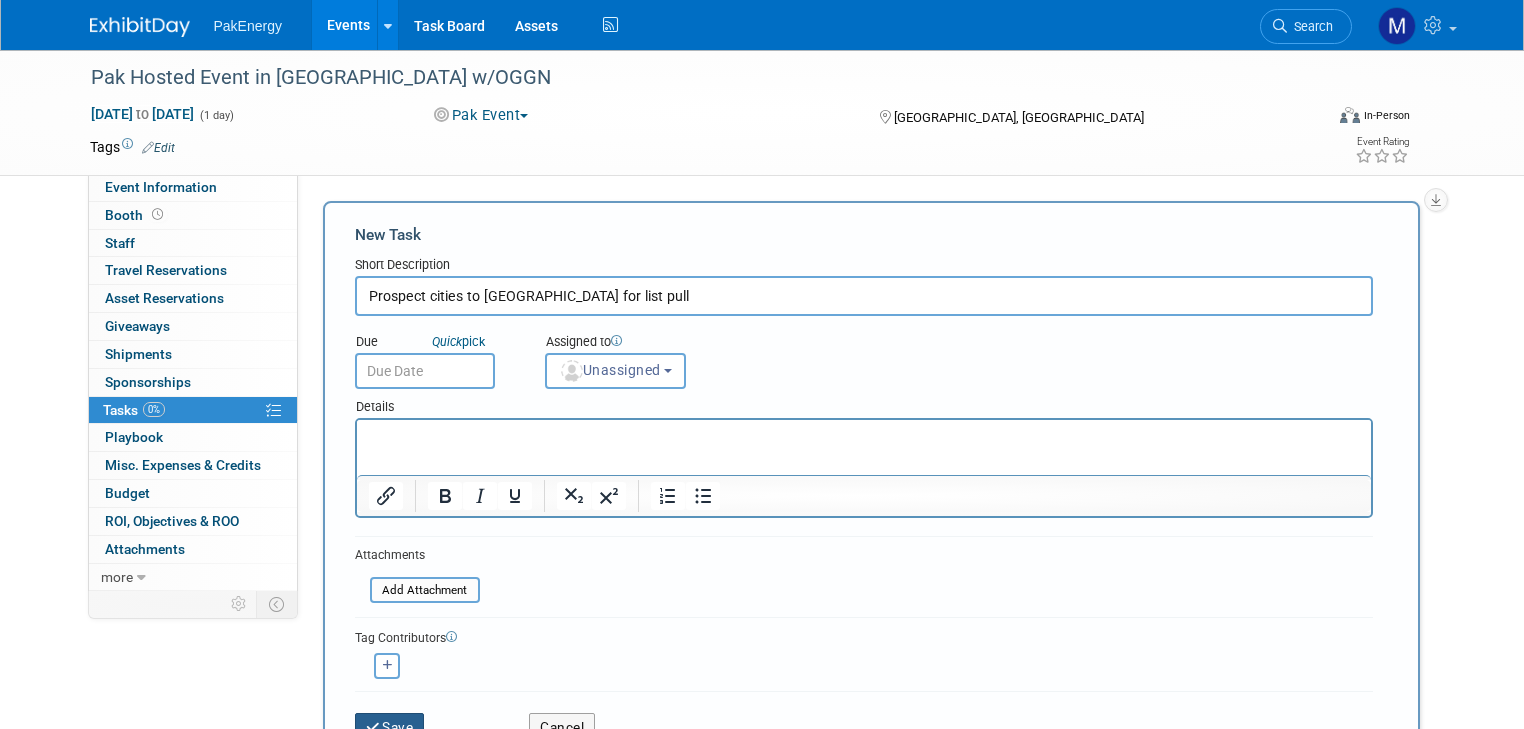 type on "Prospect cities to [GEOGRAPHIC_DATA] for list pull" 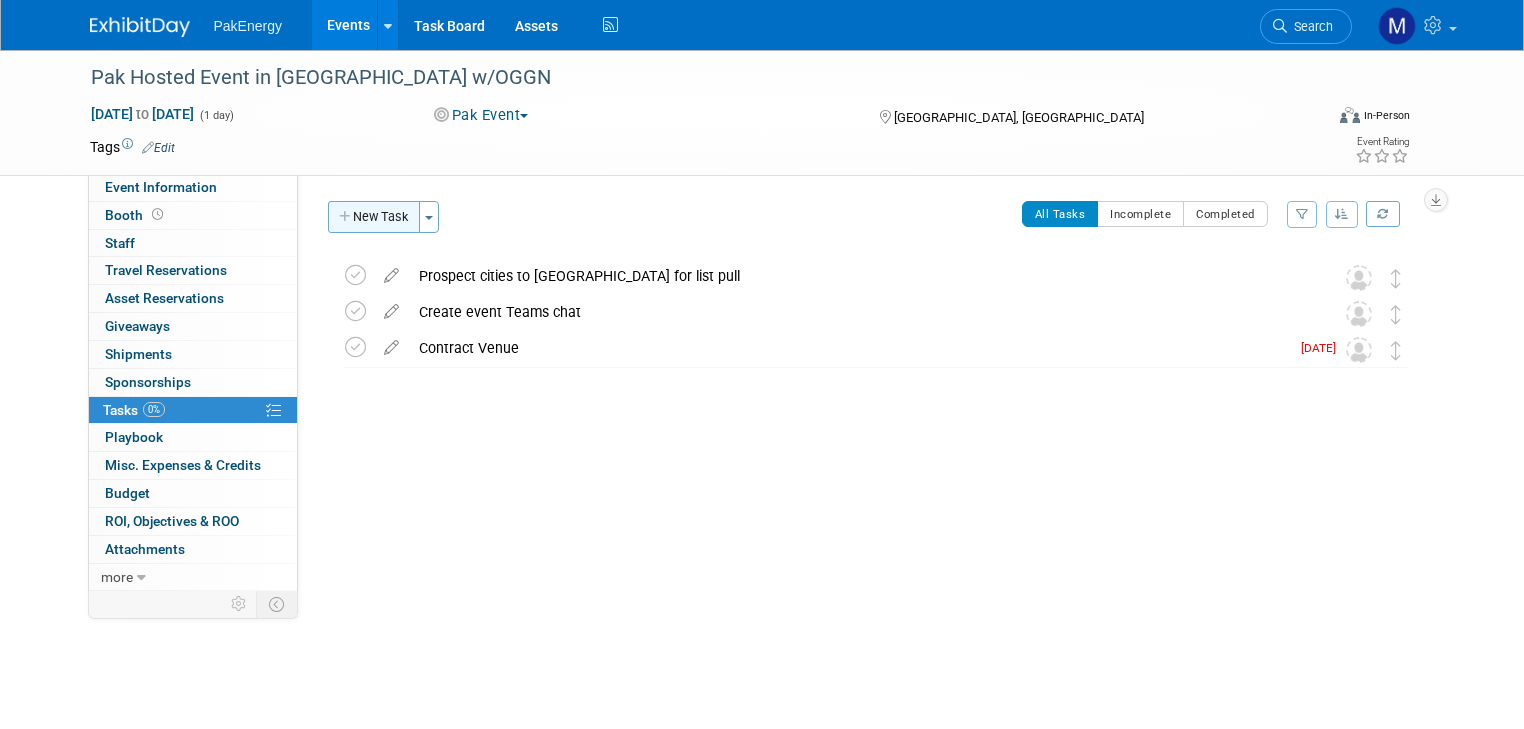 click on "New Task" at bounding box center (374, 217) 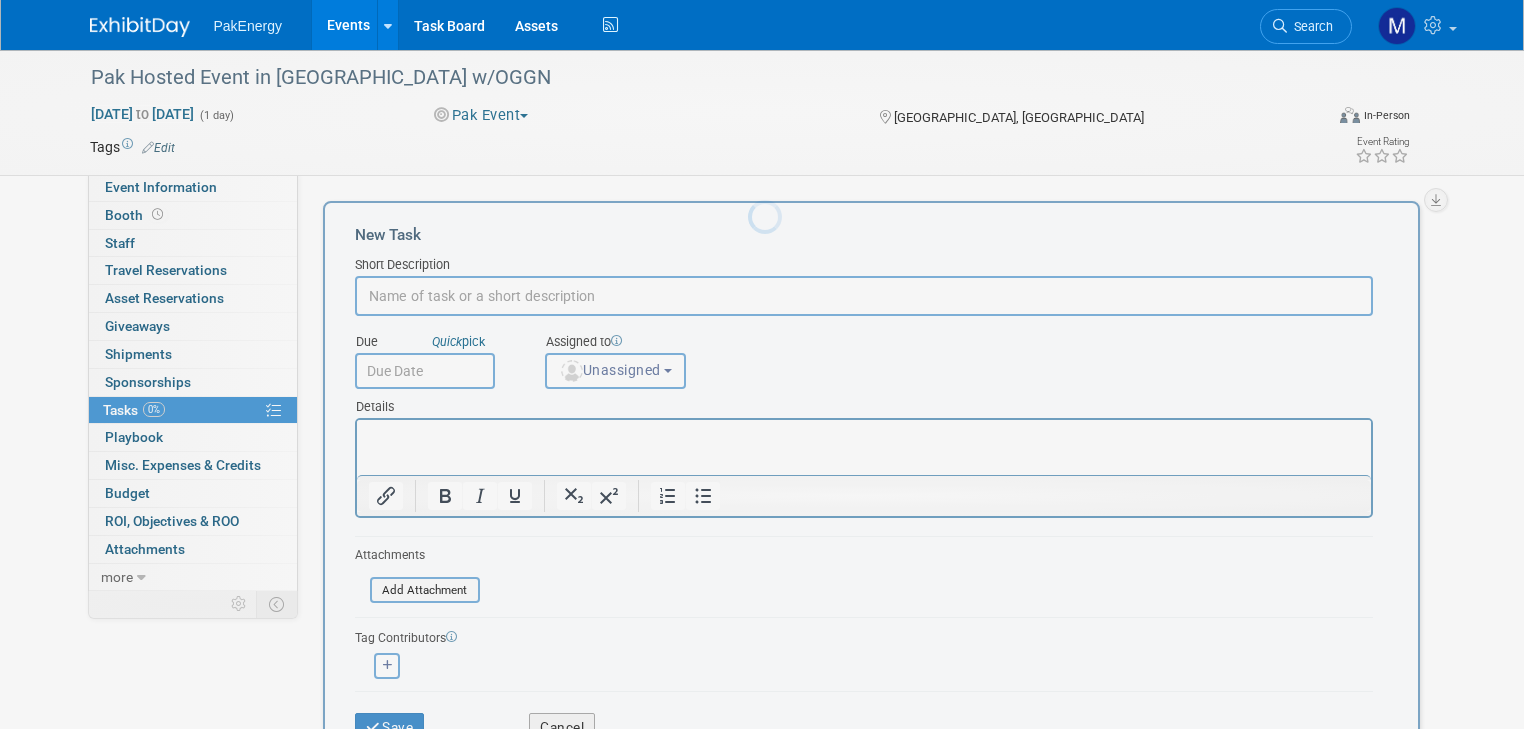 scroll, scrollTop: 0, scrollLeft: 0, axis: both 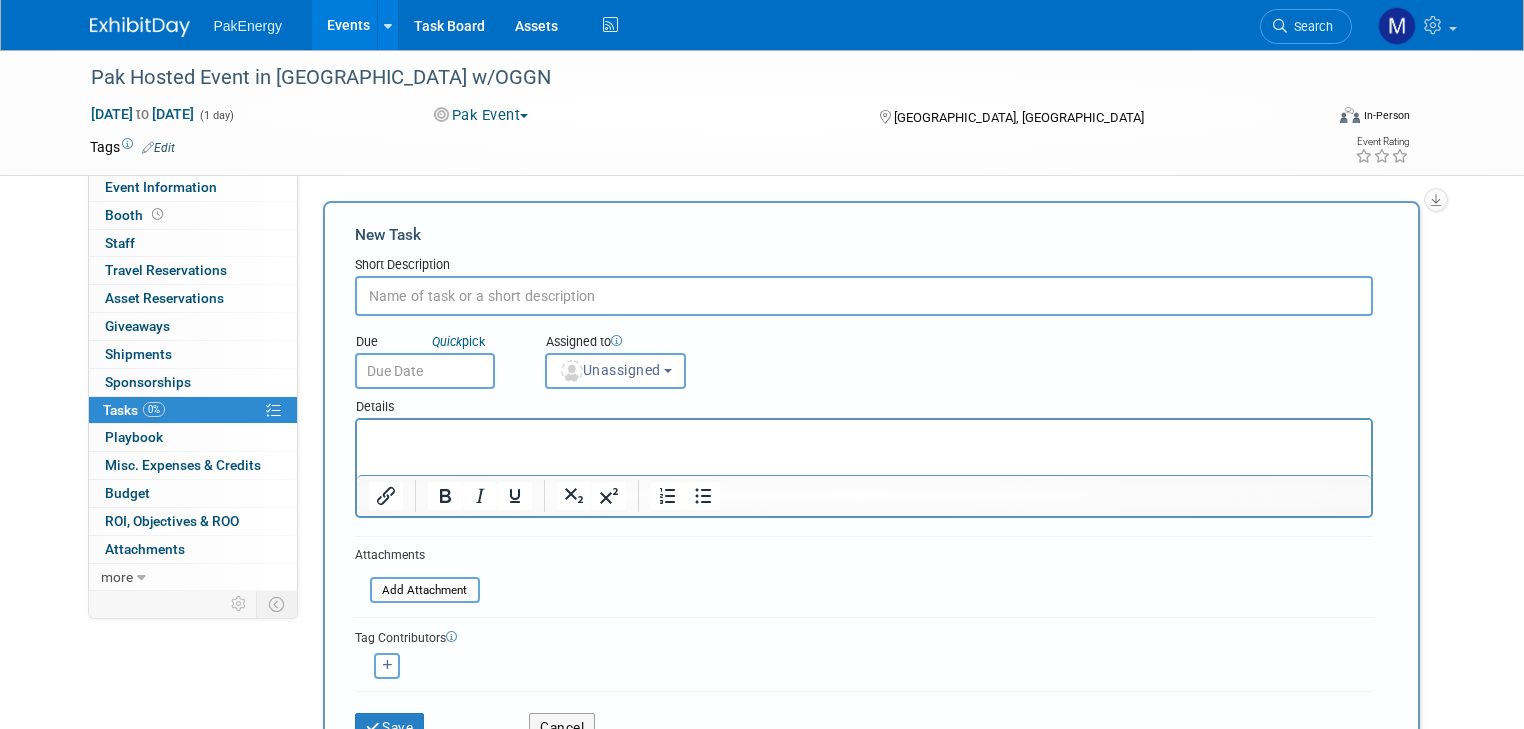 click on "Pak Hosted Event in [GEOGRAPHIC_DATA] w/OGGN
[DATE]  to  [DATE]
(1 day)
[DATE] to [DATE]
Pak Event
Committed
Considering
Not Going
Attend Only
Pak Event
Presenter
[GEOGRAPHIC_DATA], [GEOGRAPHIC_DATA]
Virtual
In-Person
Hybrid
<img src="[URL][DOMAIN_NAME]" style="width: 22px; height: 18px; margin-top: 2px; margin-bottom: 2px; margin-left: 2px; filter: Grayscale(70%); opacity: 0.9;" />   Virtual
<img src="[URL][DOMAIN_NAME]" style="width: 22px; height: 18px; margin-top: 2px; margin-bottom: 2px; margin-left: 2px; filter: Grayscale(70%); opacity: 0.9;" />   In-Person
<img src="[URL][DOMAIN_NAME]" style="width: 22px; height: 18px; margin-top: 2px; margin-bottom: 2px; margin-left: 2px; filter: Grayscale(70%); opacity: 0.9;" />   Hybrid" at bounding box center (762, 542) 